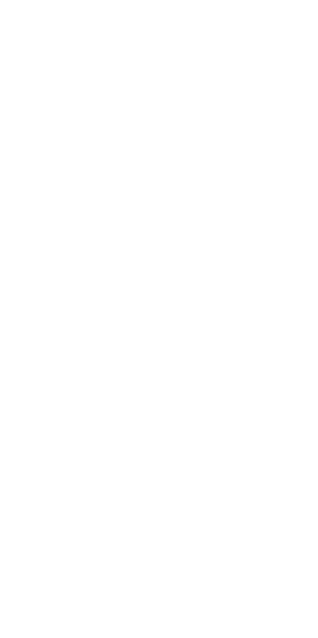 scroll, scrollTop: 0, scrollLeft: 0, axis: both 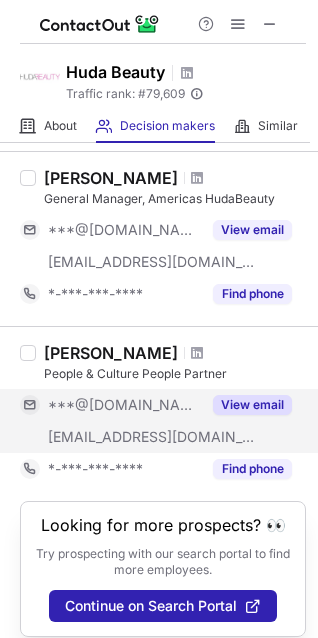click on "View email" at bounding box center (252, 405) 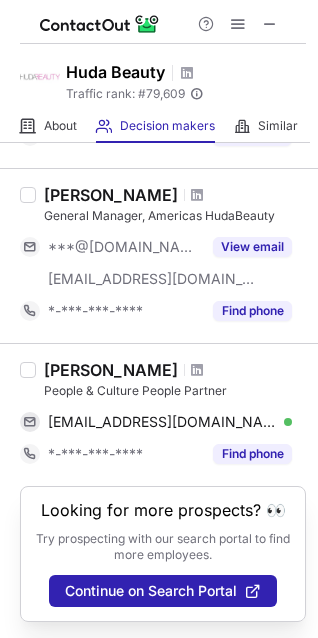 scroll, scrollTop: 1654, scrollLeft: 0, axis: vertical 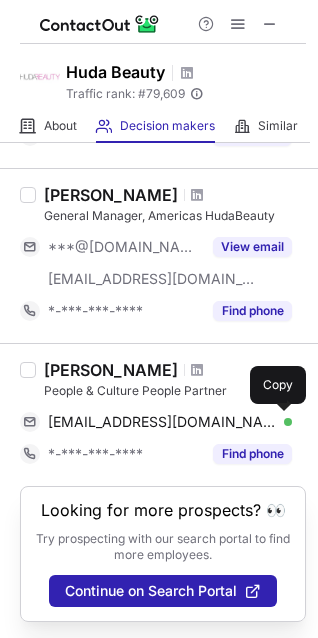 drag, startPoint x: 279, startPoint y: 420, endPoint x: 234, endPoint y: 401, distance: 48.8467 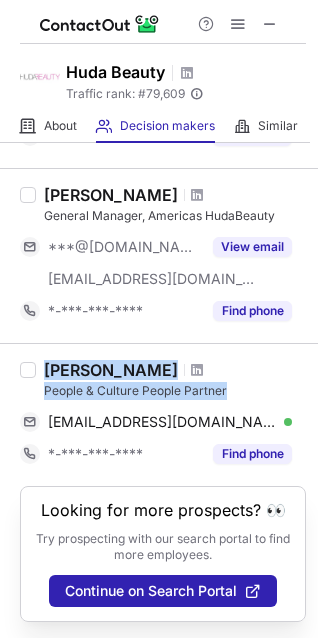 drag, startPoint x: 213, startPoint y: 388, endPoint x: 34, endPoint y: 386, distance: 179.01117 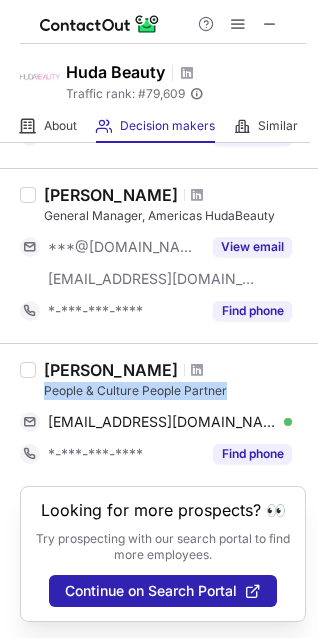 drag, startPoint x: 221, startPoint y: 387, endPoint x: 45, endPoint y: 392, distance: 176.07101 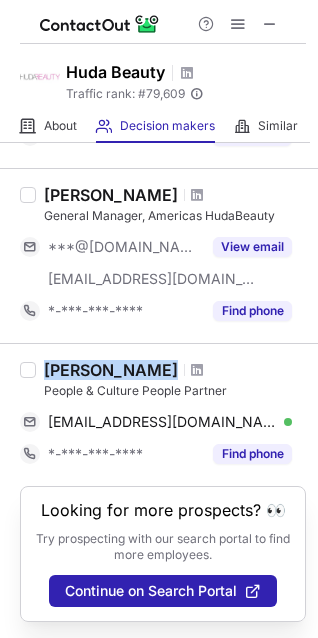 drag, startPoint x: 143, startPoint y: 368, endPoint x: 40, endPoint y: 372, distance: 103.077644 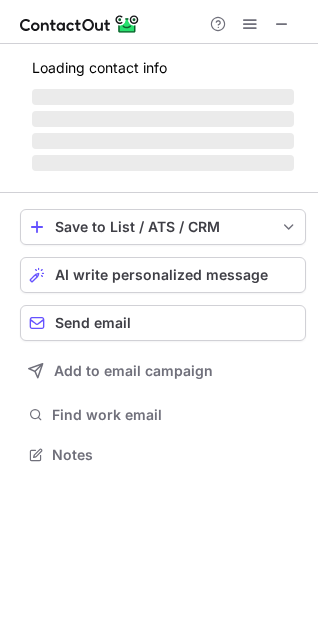 scroll, scrollTop: 10, scrollLeft: 10, axis: both 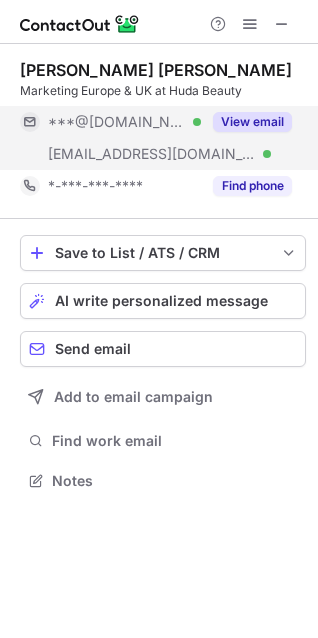 click on "View email" at bounding box center (252, 122) 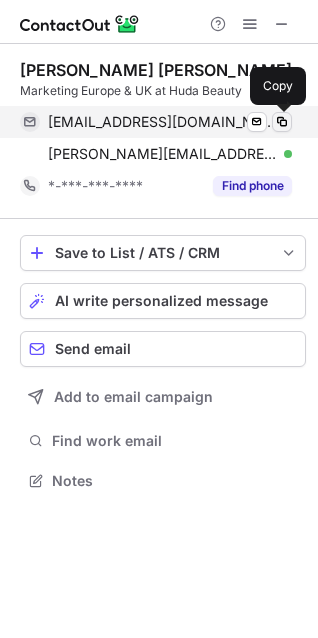 click at bounding box center [282, 122] 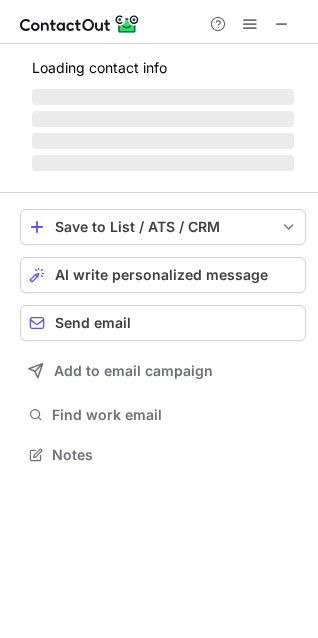 scroll, scrollTop: 10, scrollLeft: 10, axis: both 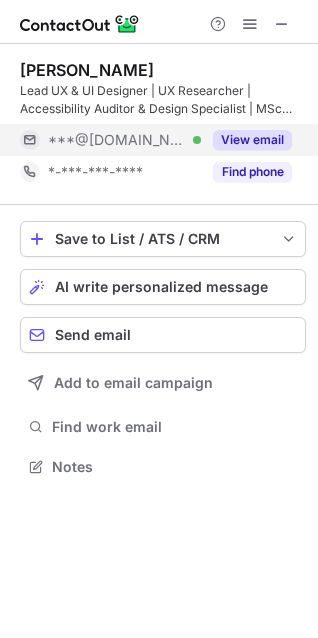 click on "View email" at bounding box center [252, 140] 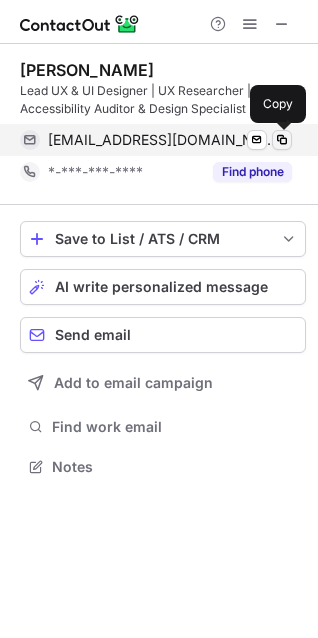 click at bounding box center (282, 140) 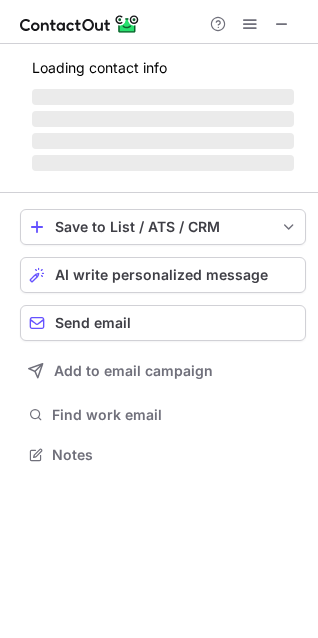 scroll, scrollTop: 10, scrollLeft: 10, axis: both 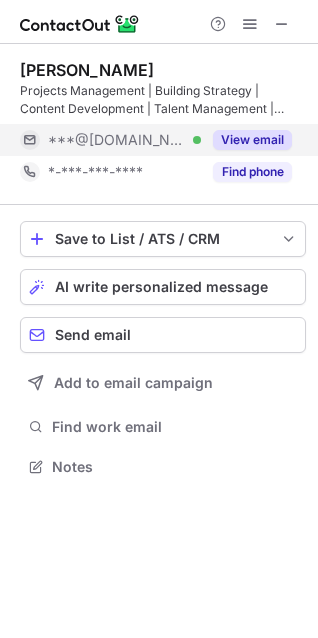 click on "View email" at bounding box center (252, 140) 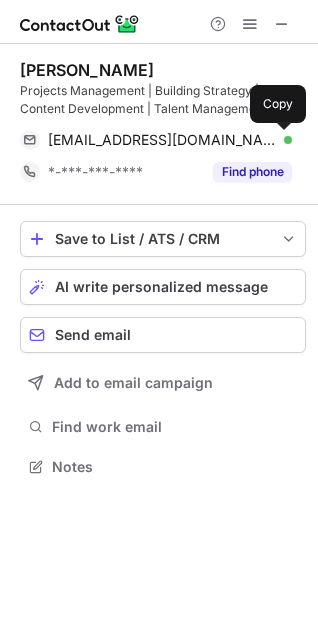 drag, startPoint x: 283, startPoint y: 137, endPoint x: 42, endPoint y: 96, distance: 244.46268 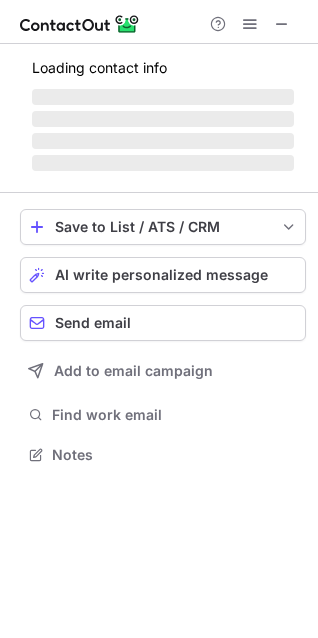 scroll, scrollTop: 10, scrollLeft: 10, axis: both 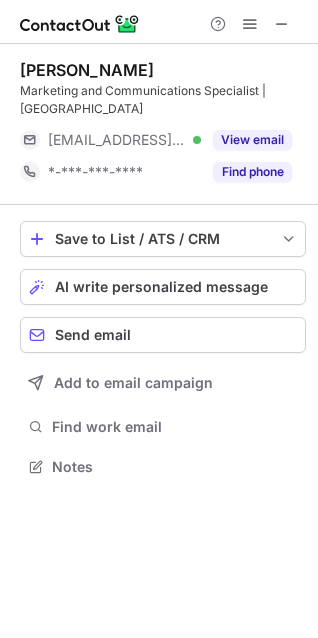 click on "View email" at bounding box center (252, 140) 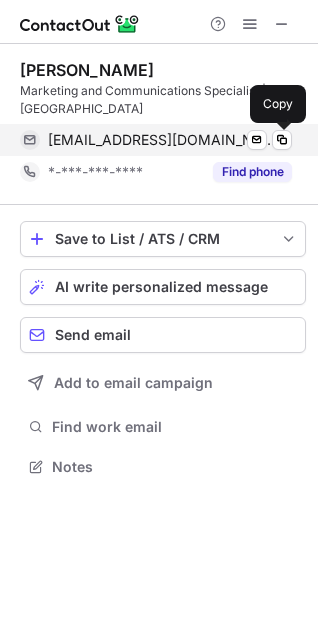 drag, startPoint x: 283, startPoint y: 136, endPoint x: 271, endPoint y: 136, distance: 12 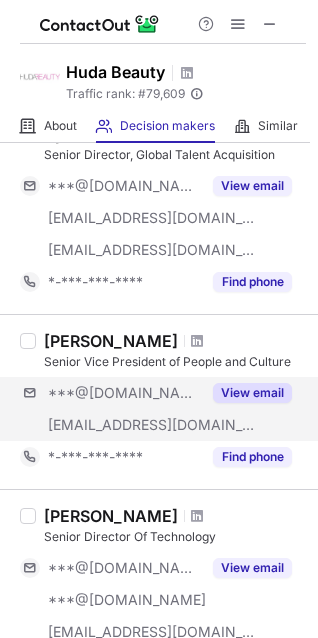 scroll, scrollTop: 127, scrollLeft: 0, axis: vertical 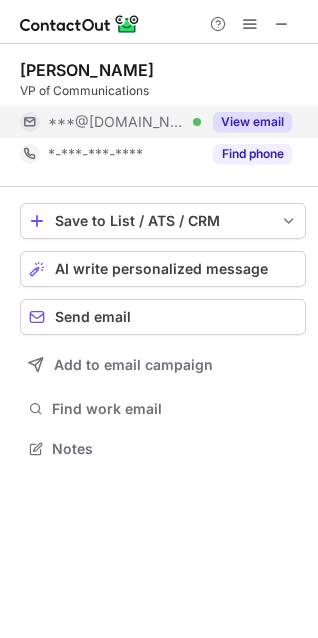 click on "View email" at bounding box center [252, 122] 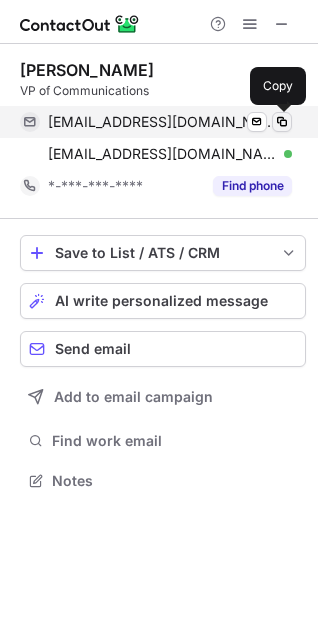 scroll, scrollTop: 10, scrollLeft: 10, axis: both 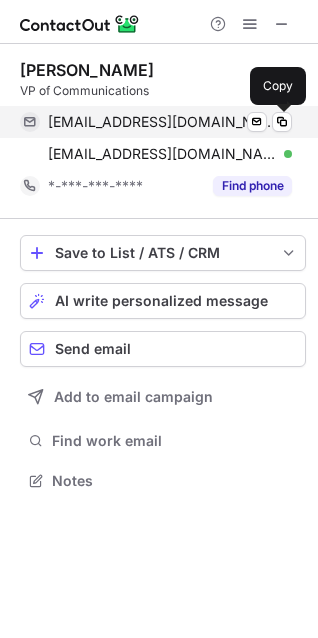 click on "[EMAIL_ADDRESS][DOMAIN_NAME] Verified Send email Copy" at bounding box center [156, 122] 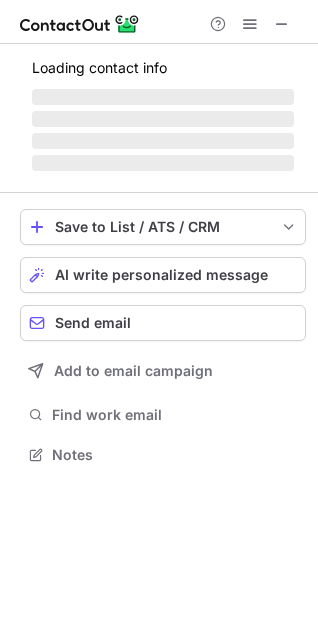 scroll, scrollTop: 10, scrollLeft: 10, axis: both 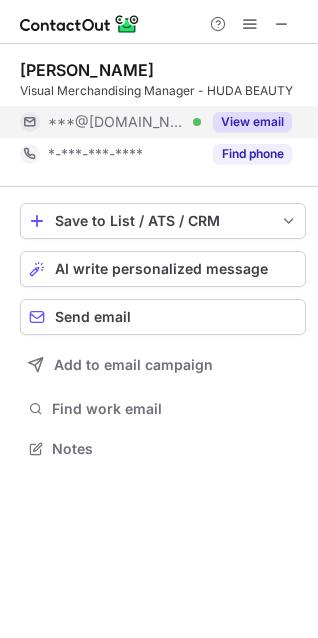 click on "View email" at bounding box center (252, 122) 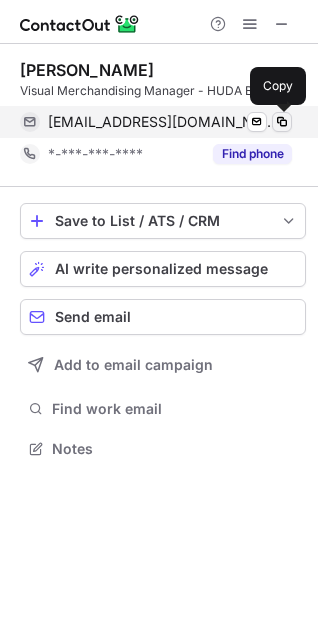 click at bounding box center [282, 122] 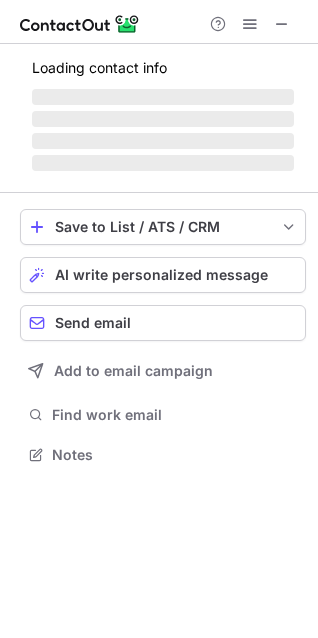 scroll, scrollTop: 10, scrollLeft: 10, axis: both 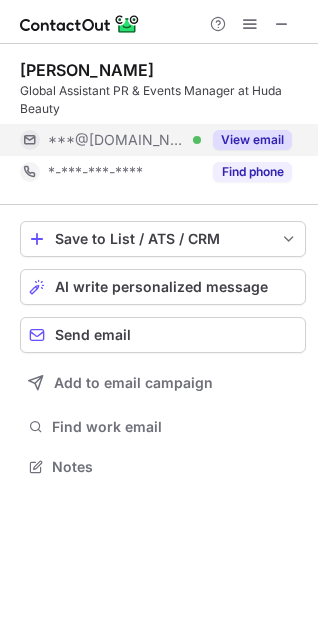 drag, startPoint x: 258, startPoint y: 138, endPoint x: 272, endPoint y: 139, distance: 14.035668 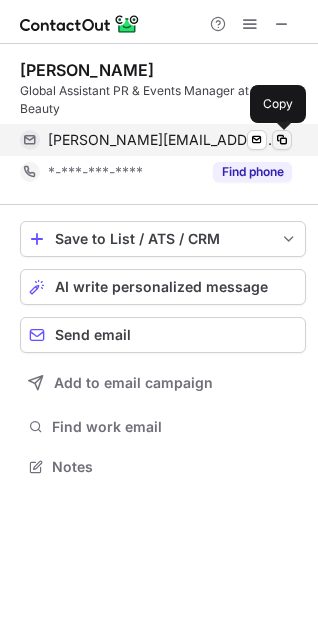 click at bounding box center (282, 140) 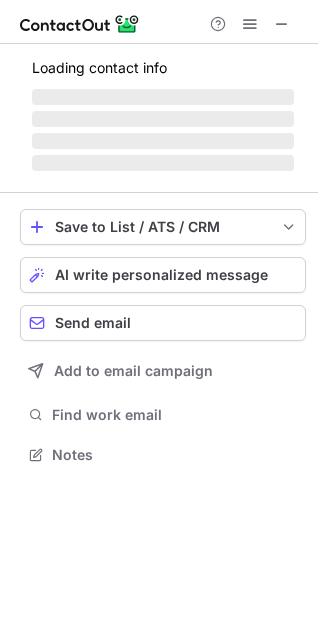 scroll, scrollTop: 10, scrollLeft: 10, axis: both 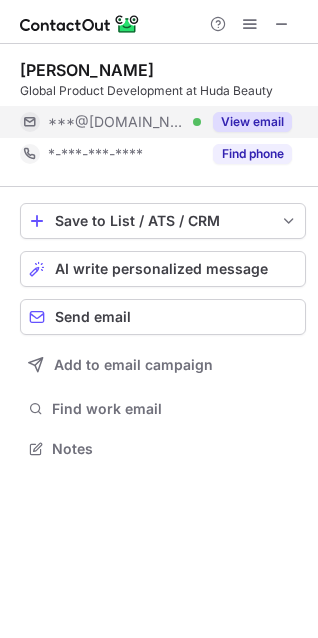 click on "View email" at bounding box center [252, 122] 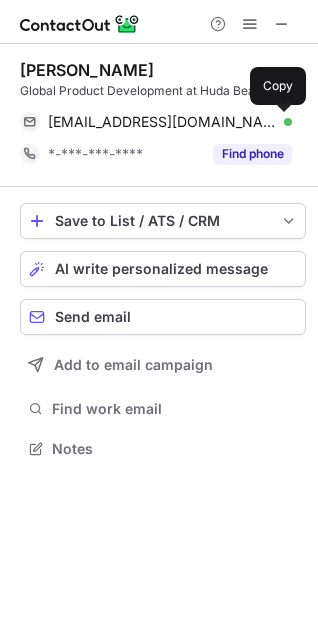 drag, startPoint x: 286, startPoint y: 123, endPoint x: 6, endPoint y: 92, distance: 281.71085 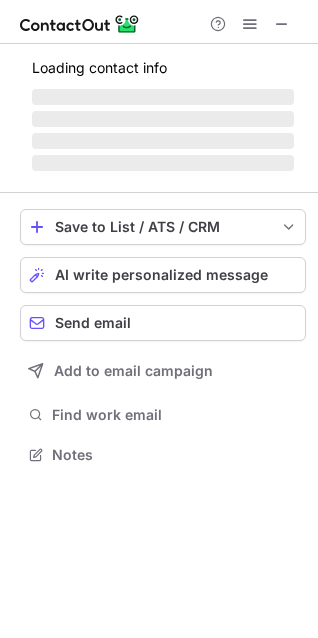 scroll, scrollTop: 10, scrollLeft: 10, axis: both 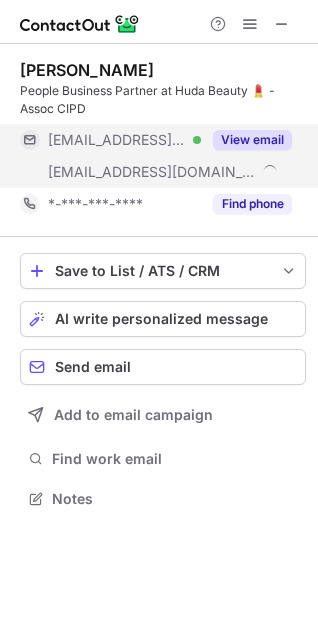 click on "View email" at bounding box center [252, 140] 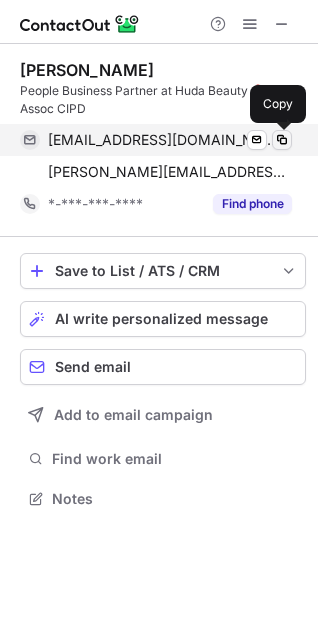 drag, startPoint x: 281, startPoint y: 141, endPoint x: 271, endPoint y: 139, distance: 10.198039 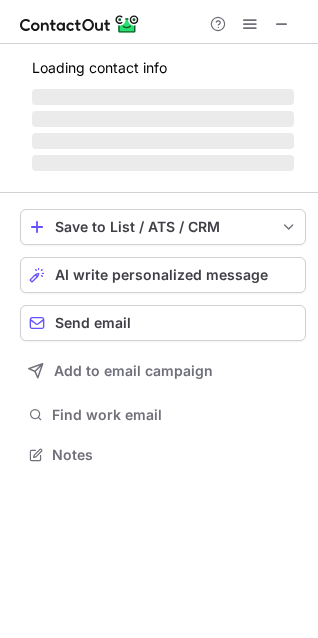 scroll, scrollTop: 10, scrollLeft: 10, axis: both 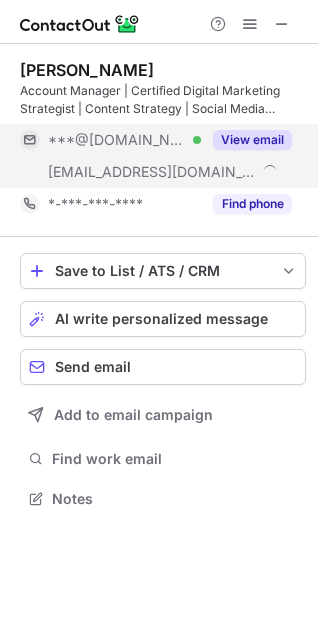 click on "View email" at bounding box center (252, 140) 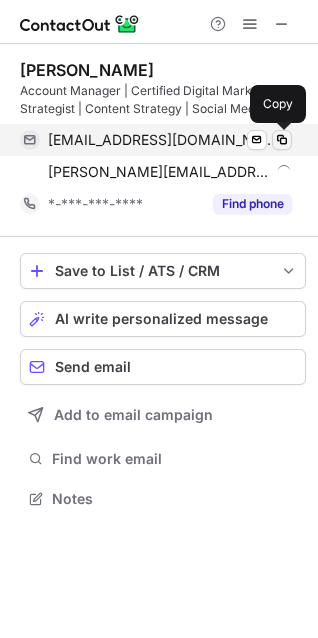 drag, startPoint x: 286, startPoint y: 141, endPoint x: 42, endPoint y: 117, distance: 245.17749 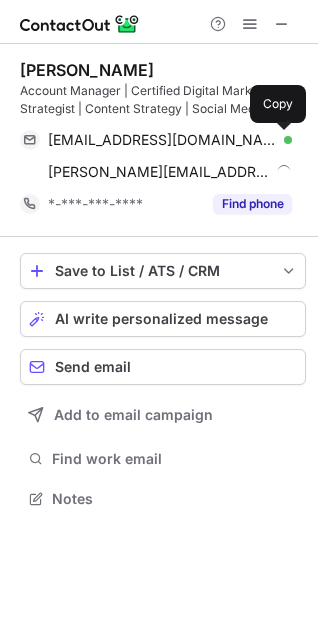 click on "[EMAIL_ADDRESS][DOMAIN_NAME] Verified Send email Copy" at bounding box center (156, 140) 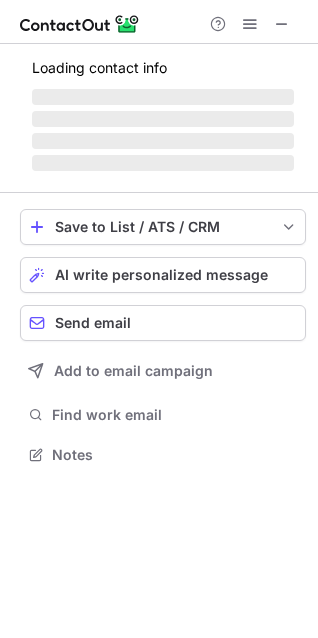 scroll, scrollTop: 10, scrollLeft: 10, axis: both 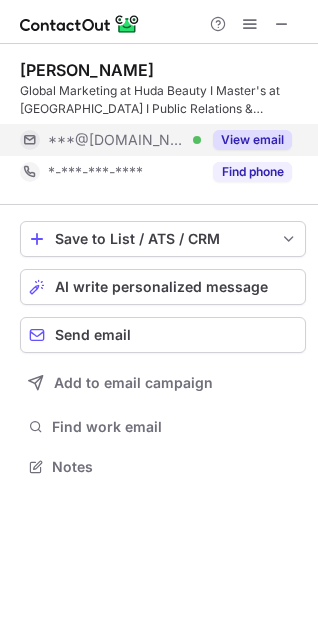 click on "View email" at bounding box center (252, 140) 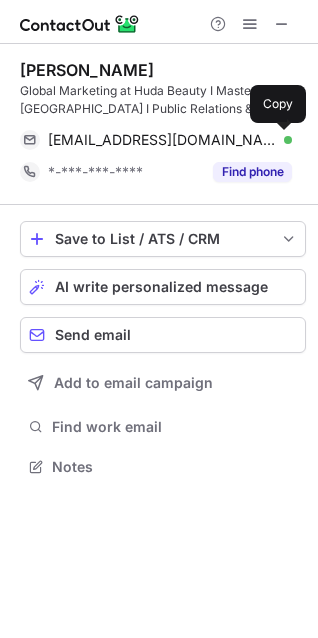 drag, startPoint x: 285, startPoint y: 140, endPoint x: 16, endPoint y: 116, distance: 270.0685 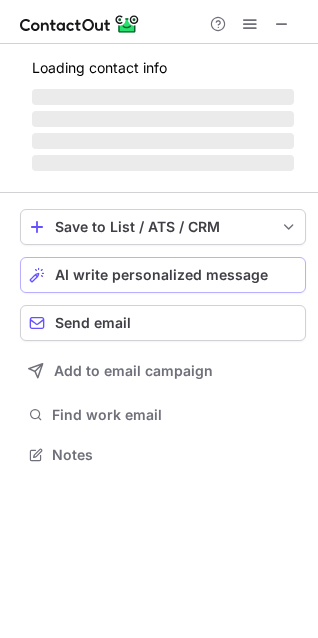 scroll, scrollTop: 10, scrollLeft: 10, axis: both 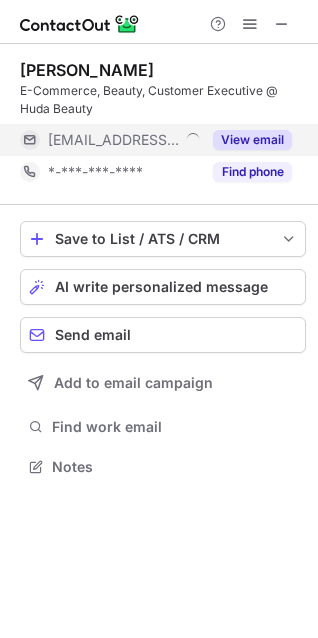 click on "View email" at bounding box center (252, 140) 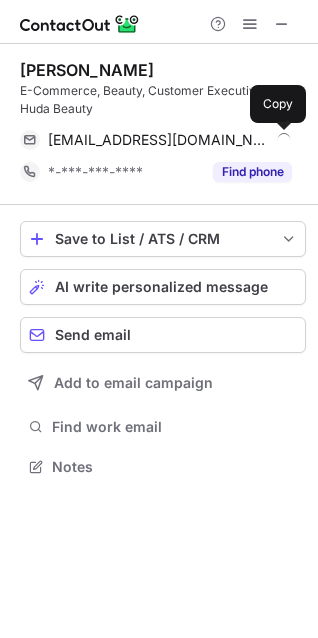 drag, startPoint x: 287, startPoint y: 141, endPoint x: 29, endPoint y: 79, distance: 265.34506 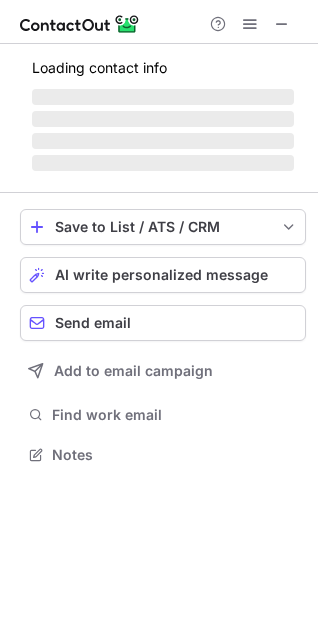scroll, scrollTop: 10, scrollLeft: 10, axis: both 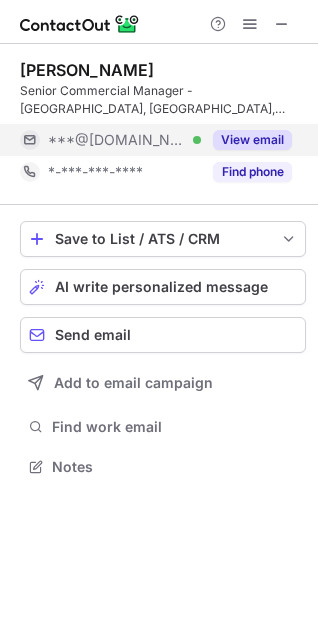 click on "View email" at bounding box center (252, 140) 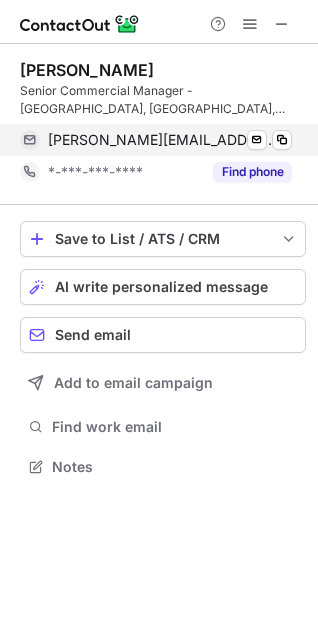 click on "[PERSON_NAME][EMAIL_ADDRESS][DOMAIN_NAME] Verified Send email Copy" at bounding box center (156, 140) 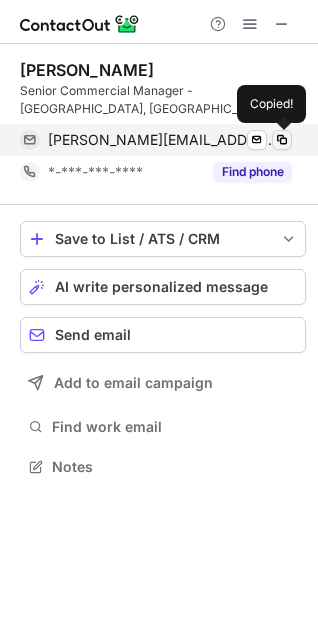 drag, startPoint x: 284, startPoint y: 138, endPoint x: 114, endPoint y: 115, distance: 171.54883 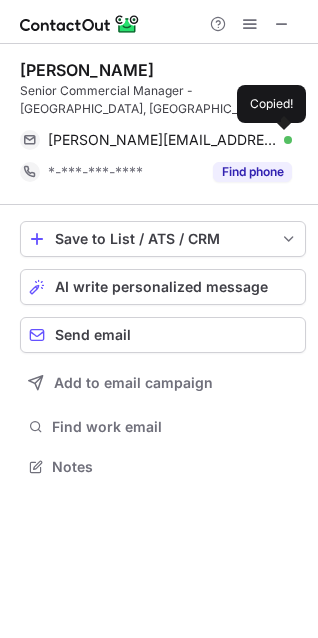 click at bounding box center [282, 140] 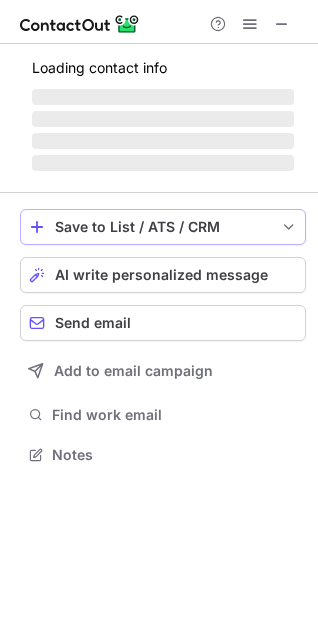 scroll, scrollTop: 10, scrollLeft: 10, axis: both 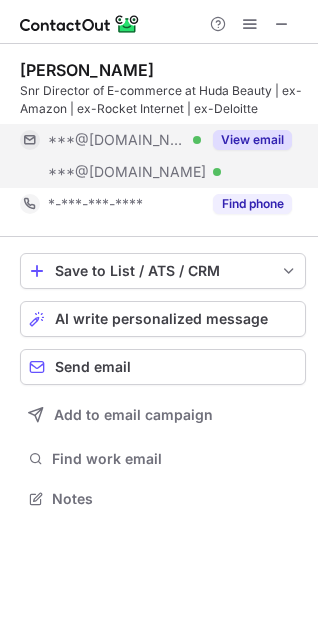 click on "View email" at bounding box center [252, 140] 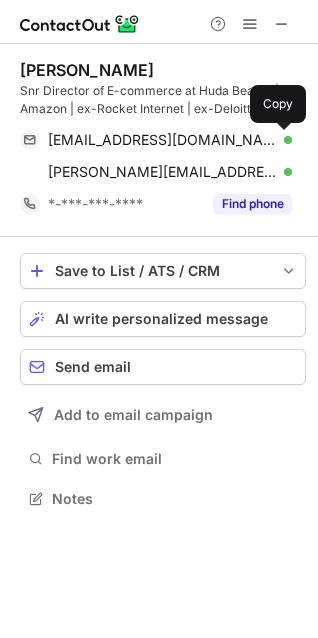 drag, startPoint x: 282, startPoint y: 140, endPoint x: 42, endPoint y: 101, distance: 243.1481 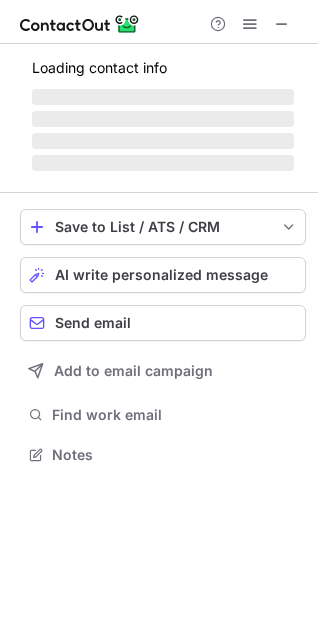 scroll, scrollTop: 10, scrollLeft: 10, axis: both 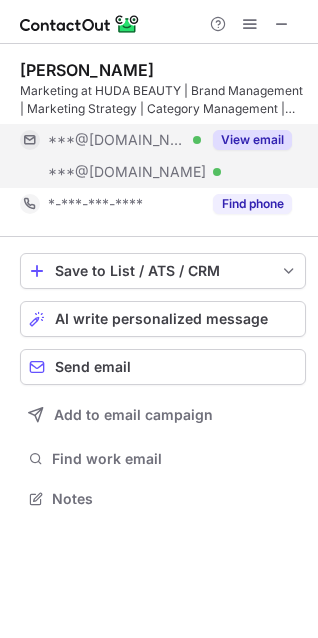 click on "View email" at bounding box center [252, 140] 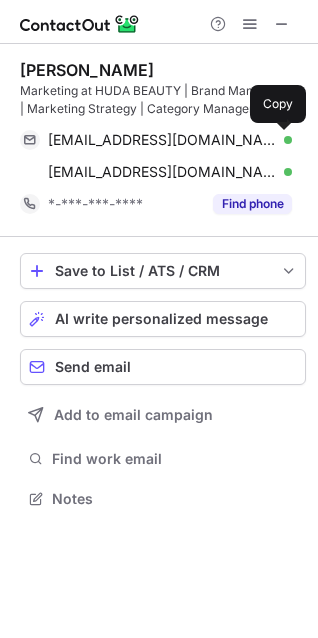 drag, startPoint x: 282, startPoint y: 144, endPoint x: 154, endPoint y: 122, distance: 129.87686 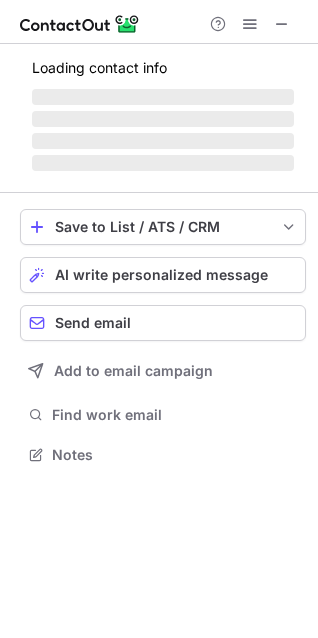 scroll, scrollTop: 10, scrollLeft: 10, axis: both 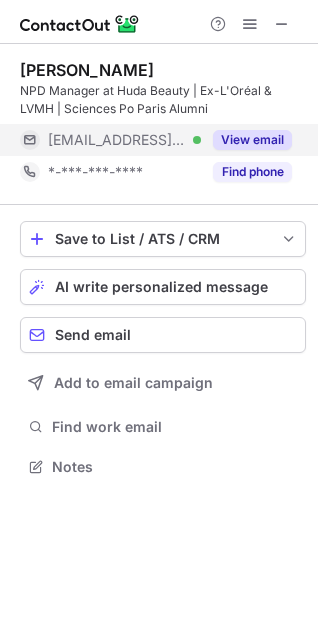 click on "View email" at bounding box center (252, 140) 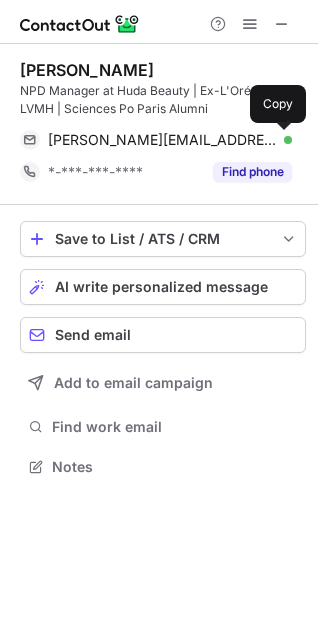 drag, startPoint x: 288, startPoint y: 140, endPoint x: 75, endPoint y: 110, distance: 215.1023 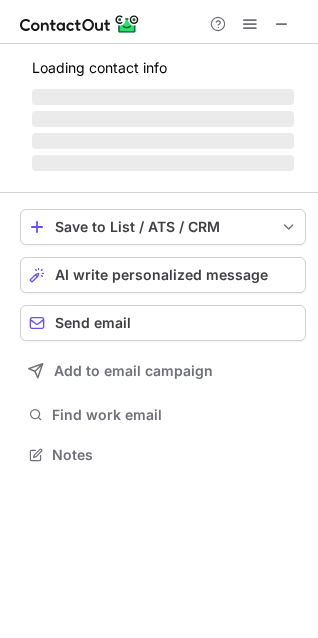 scroll, scrollTop: 10, scrollLeft: 10, axis: both 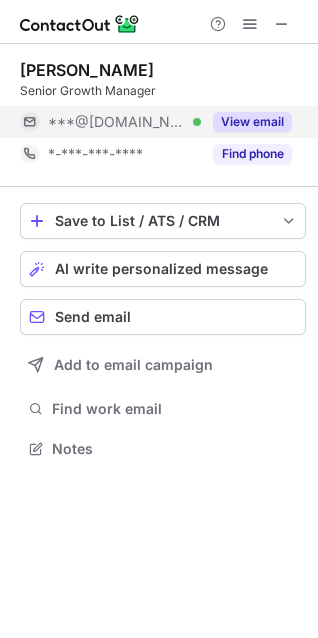 click on "View email" at bounding box center [252, 122] 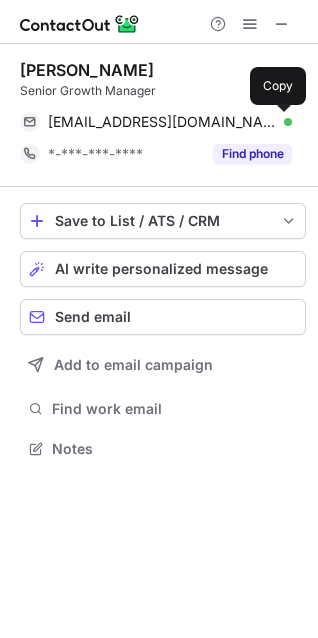 drag, startPoint x: 283, startPoint y: 128, endPoint x: 46, endPoint y: 103, distance: 238.31491 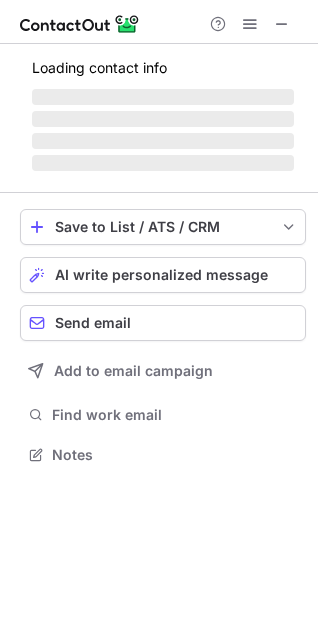 scroll, scrollTop: 10, scrollLeft: 10, axis: both 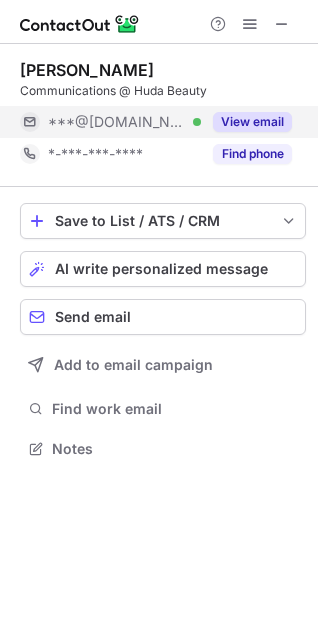 click on "View email" at bounding box center (252, 122) 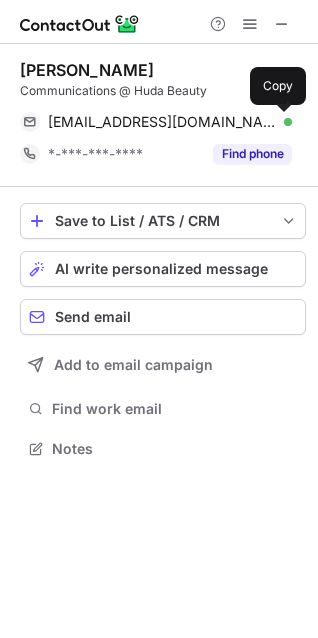 drag, startPoint x: 280, startPoint y: 119, endPoint x: 6, endPoint y: 64, distance: 279.46558 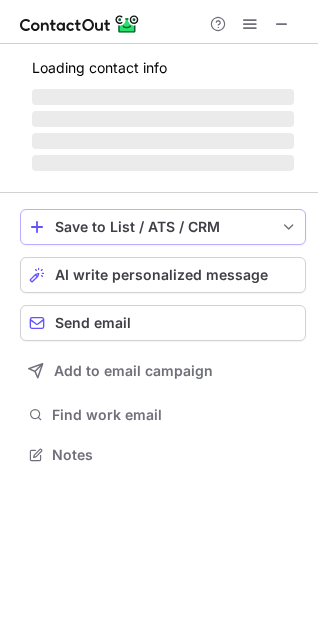 scroll, scrollTop: 10, scrollLeft: 10, axis: both 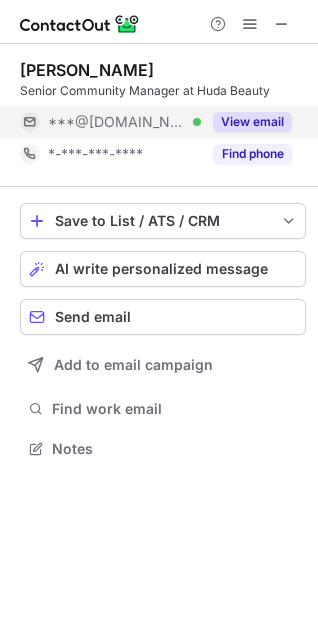 click on "View email" at bounding box center [252, 122] 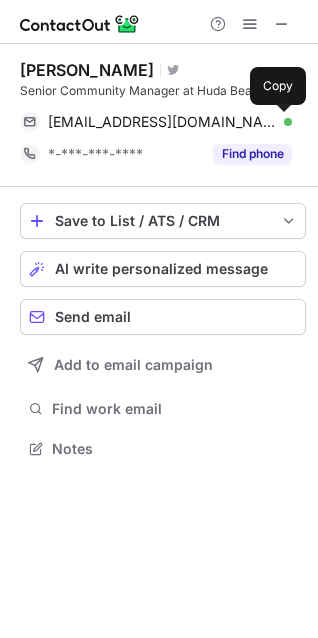 drag, startPoint x: 285, startPoint y: 125, endPoint x: 93, endPoint y: 95, distance: 194.32962 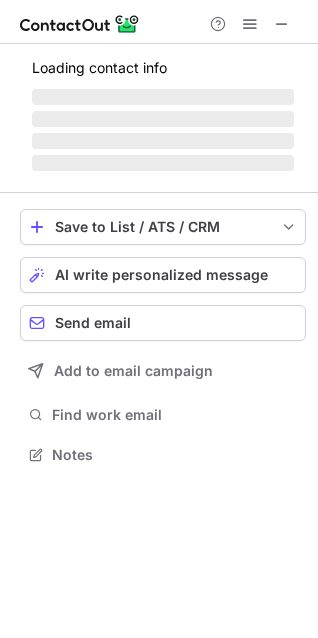 scroll, scrollTop: 10, scrollLeft: 10, axis: both 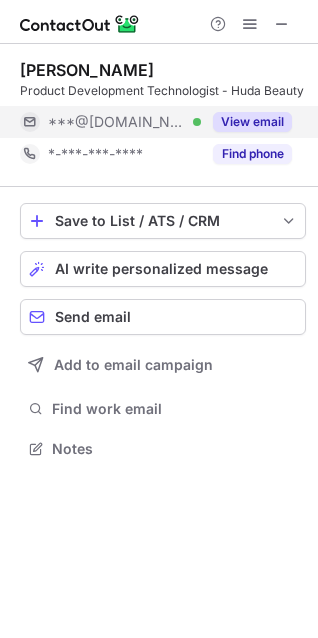 click on "View email" at bounding box center (252, 122) 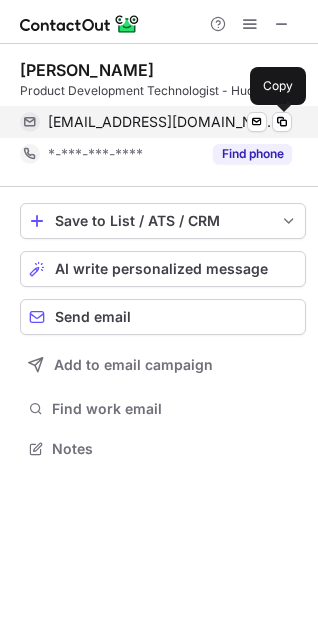 drag, startPoint x: 281, startPoint y: 123, endPoint x: 71, endPoint y: 109, distance: 210.46616 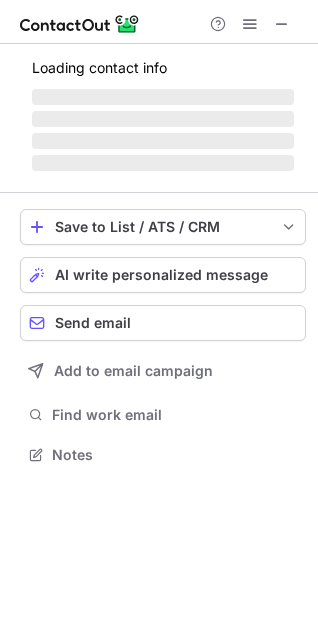 scroll, scrollTop: 10, scrollLeft: 10, axis: both 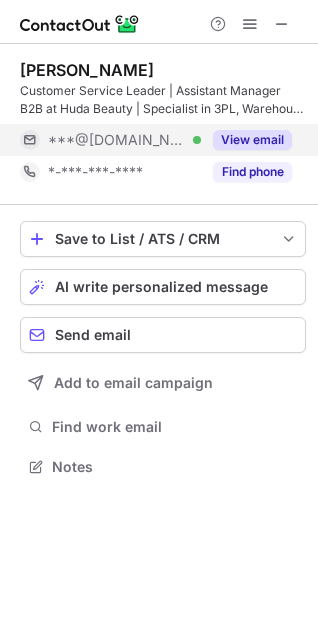 click on "View email" at bounding box center (252, 140) 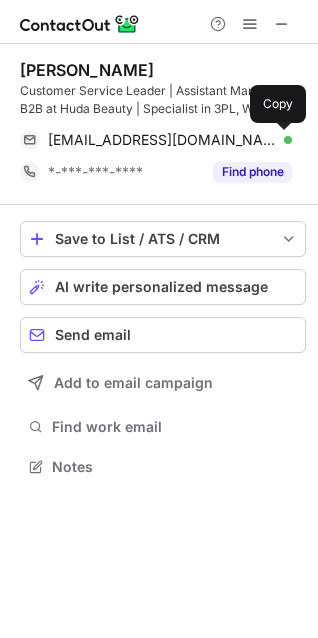 drag, startPoint x: 278, startPoint y: 137, endPoint x: 114, endPoint y: 106, distance: 166.90416 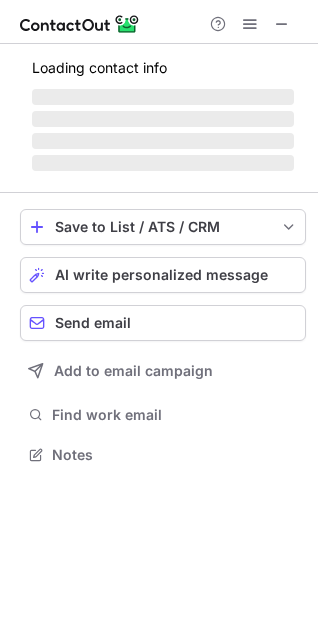 scroll, scrollTop: 10, scrollLeft: 10, axis: both 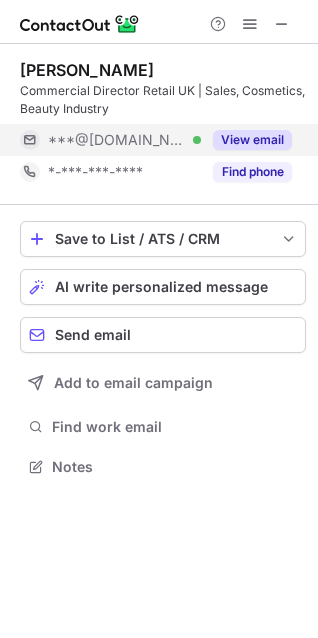 click on "View email" at bounding box center (252, 140) 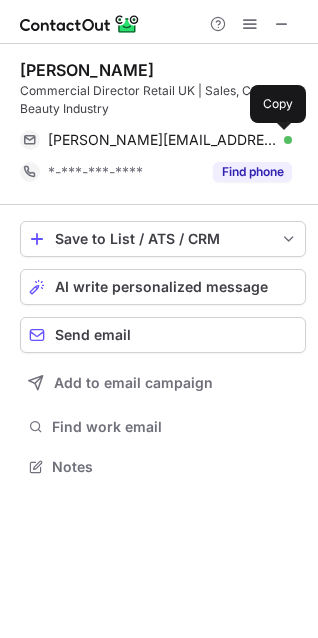 drag, startPoint x: 281, startPoint y: 140, endPoint x: 143, endPoint y: 98, distance: 144.24979 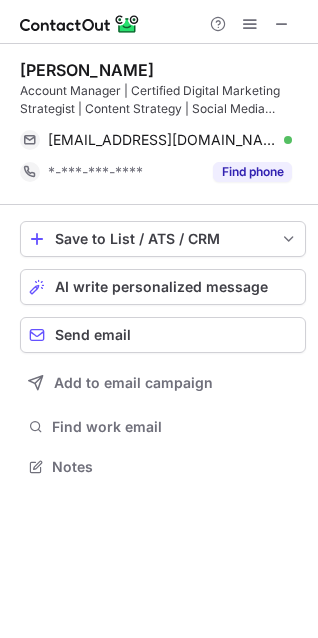 scroll, scrollTop: 10, scrollLeft: 10, axis: both 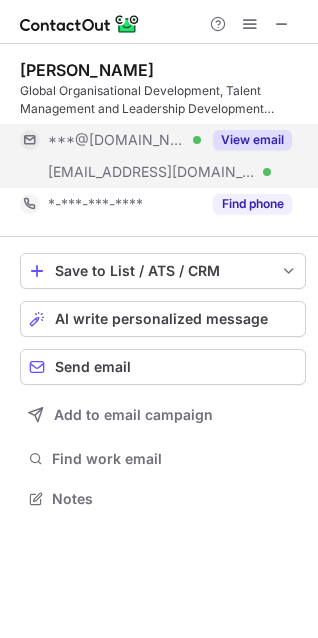 click on "View email" at bounding box center [252, 140] 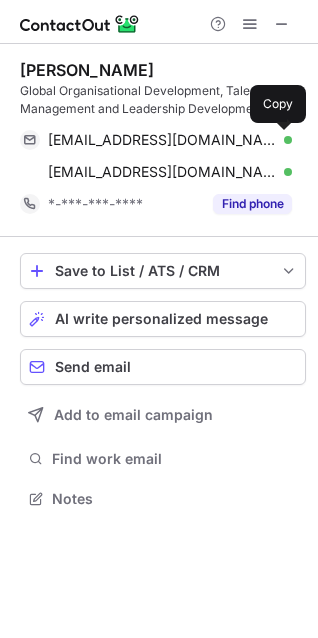 drag, startPoint x: 287, startPoint y: 141, endPoint x: 0, endPoint y: 94, distance: 290.82297 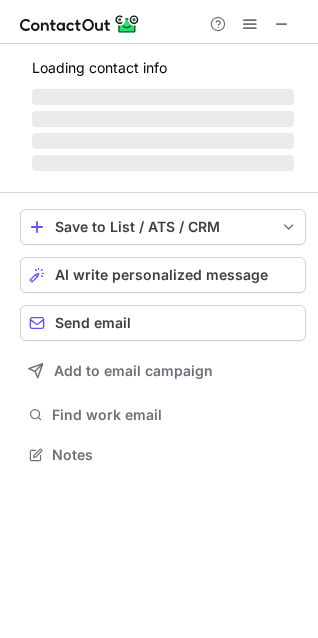 scroll, scrollTop: 10, scrollLeft: 10, axis: both 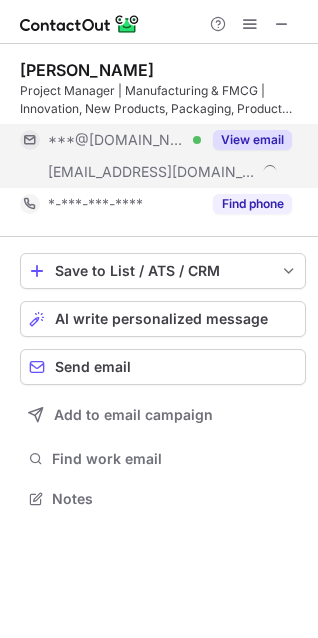 click on "View email" at bounding box center (252, 140) 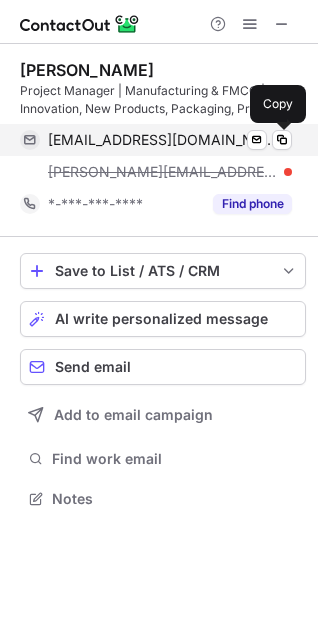 drag, startPoint x: 282, startPoint y: 144, endPoint x: 194, endPoint y: 124, distance: 90.24411 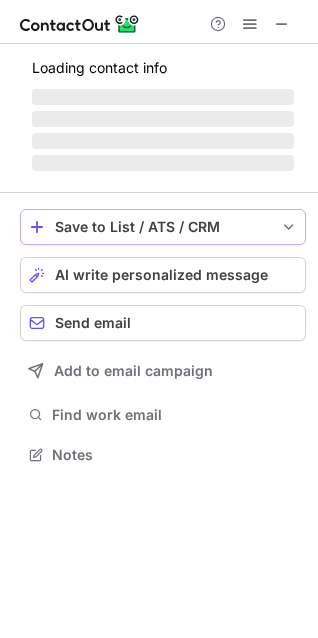 scroll, scrollTop: 10, scrollLeft: 10, axis: both 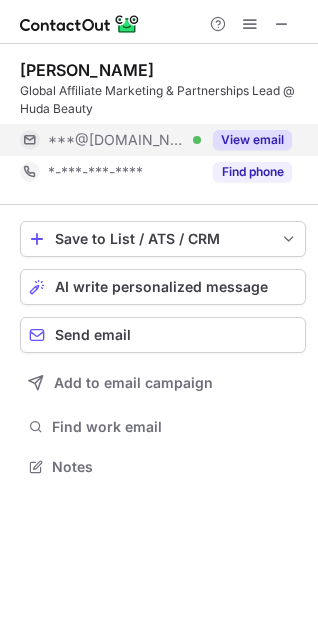 click on "View email" at bounding box center (252, 140) 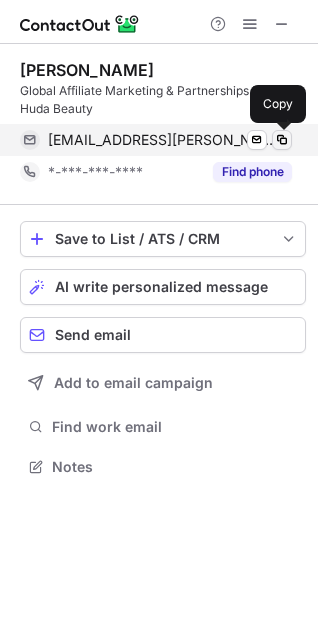click at bounding box center [282, 140] 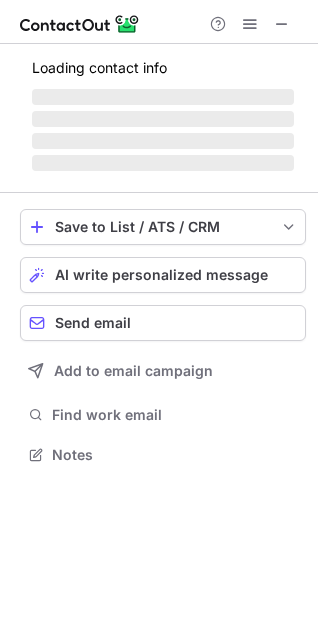 scroll, scrollTop: 10, scrollLeft: 10, axis: both 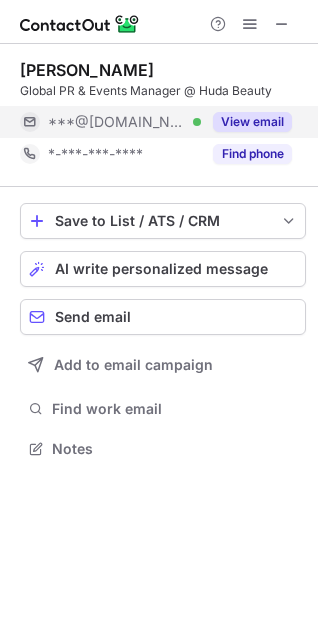 click on "View email" at bounding box center (252, 122) 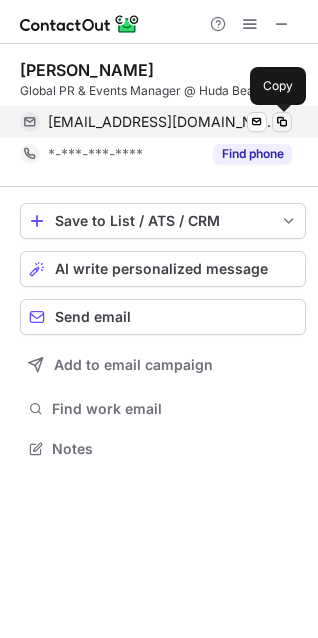 drag, startPoint x: 282, startPoint y: 126, endPoint x: 120, endPoint y: 121, distance: 162.07715 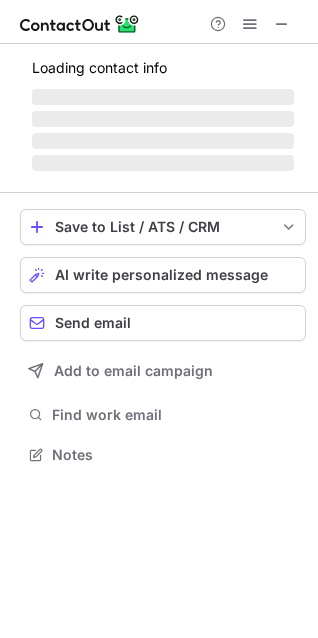 scroll, scrollTop: 10, scrollLeft: 10, axis: both 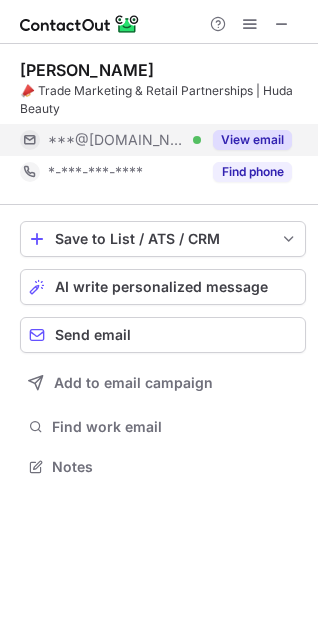 click on "View email" at bounding box center [252, 140] 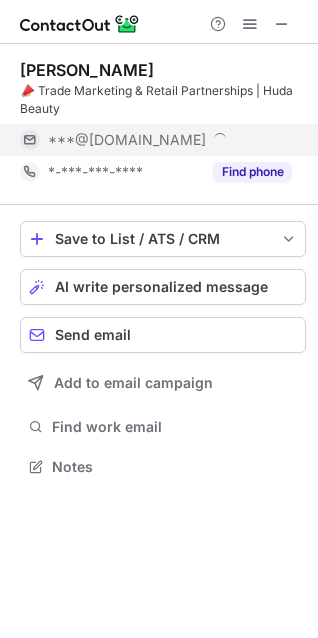 click on "***@[DOMAIN_NAME]" at bounding box center (170, 140) 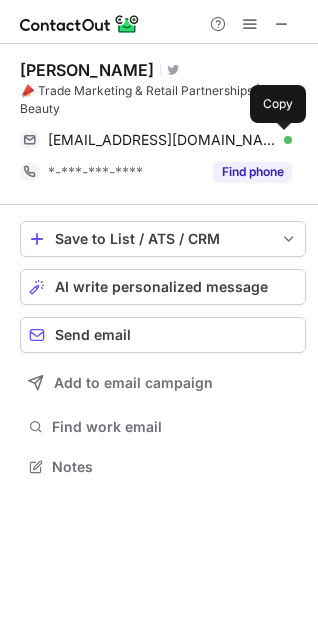 drag, startPoint x: 278, startPoint y: 139, endPoint x: 81, endPoint y: 111, distance: 198.9799 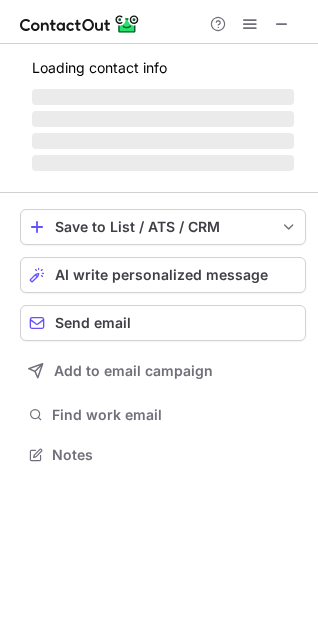 scroll, scrollTop: 10, scrollLeft: 10, axis: both 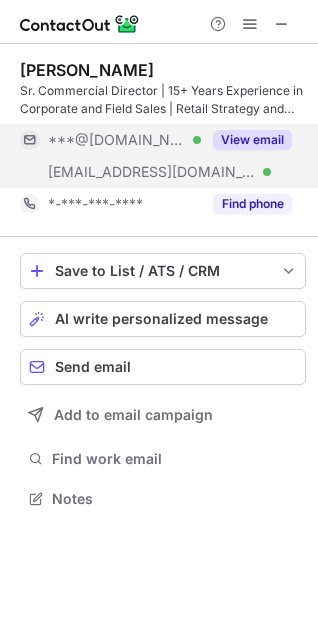 click on "View email" at bounding box center (252, 140) 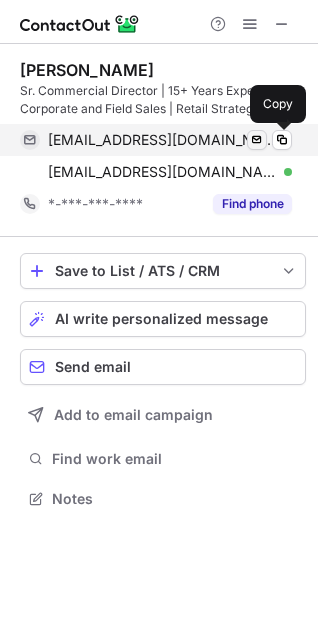 drag, startPoint x: 285, startPoint y: 138, endPoint x: 263, endPoint y: 138, distance: 22 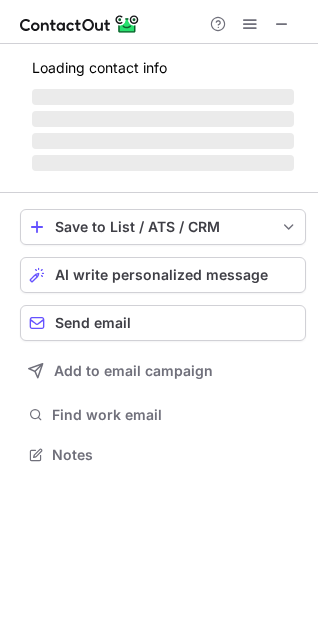 scroll, scrollTop: 10, scrollLeft: 10, axis: both 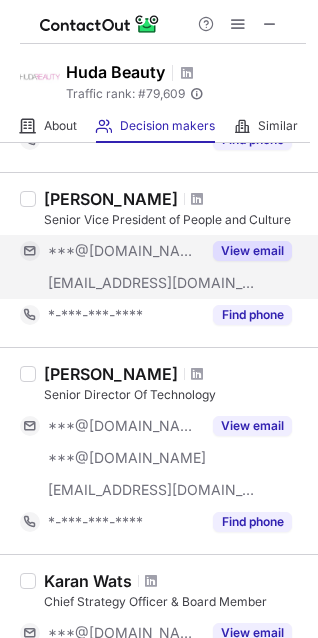 click on "View email" at bounding box center [252, 251] 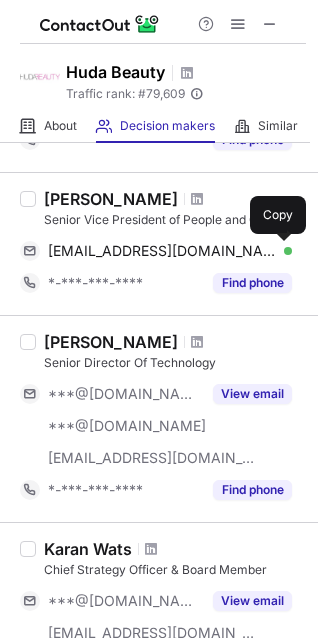 drag, startPoint x: 277, startPoint y: 247, endPoint x: 103, endPoint y: 198, distance: 180.7678 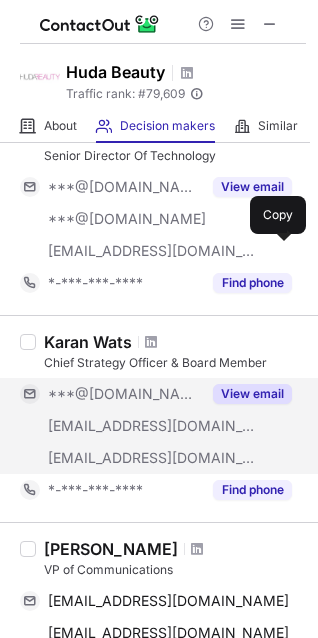 scroll, scrollTop: 478, scrollLeft: 0, axis: vertical 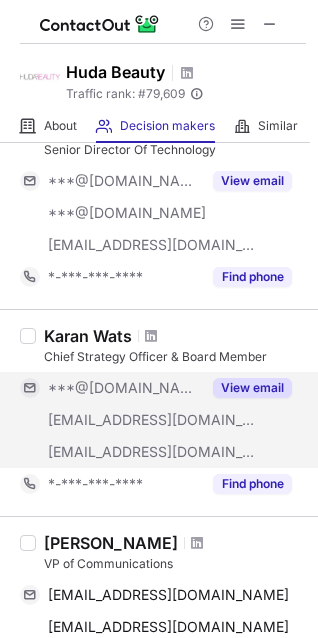 click on "View email" at bounding box center [252, 388] 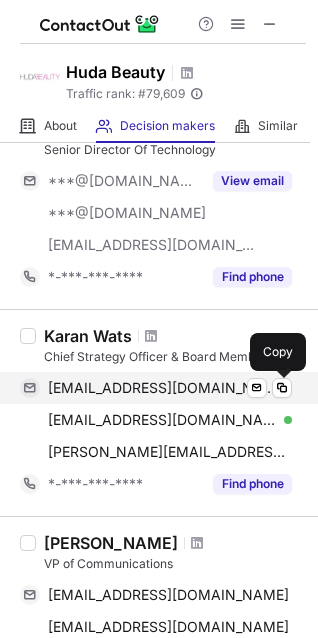drag, startPoint x: 287, startPoint y: 384, endPoint x: 269, endPoint y: 377, distance: 19.313208 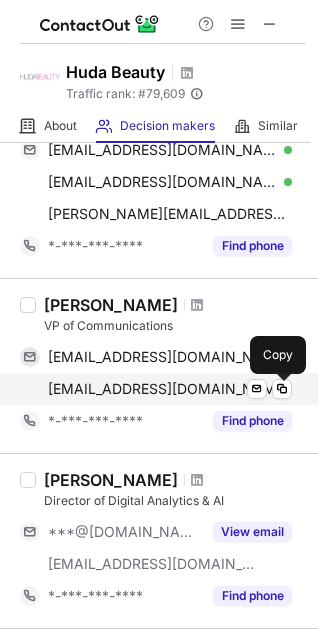 scroll, scrollTop: 717, scrollLeft: 0, axis: vertical 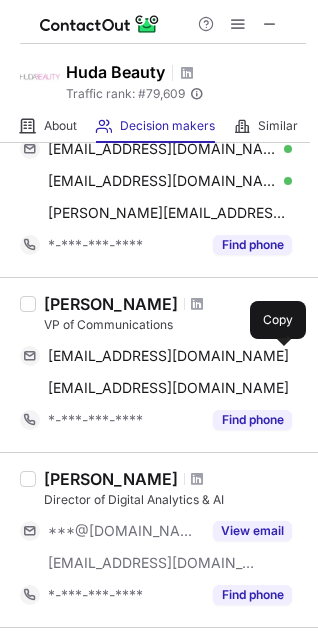 drag, startPoint x: 288, startPoint y: 360, endPoint x: 214, endPoint y: 325, distance: 81.859634 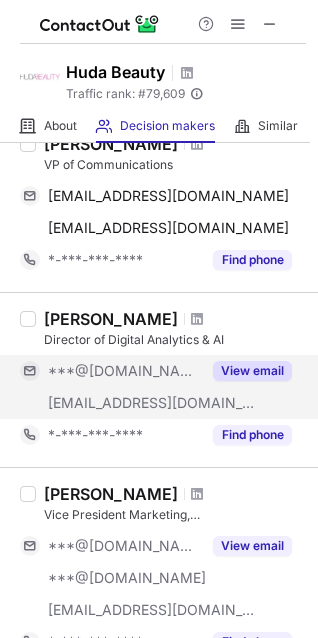 scroll, scrollTop: 875, scrollLeft: 0, axis: vertical 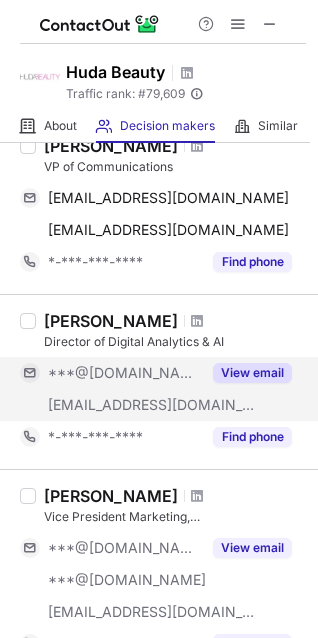 click on "View email" at bounding box center (252, 373) 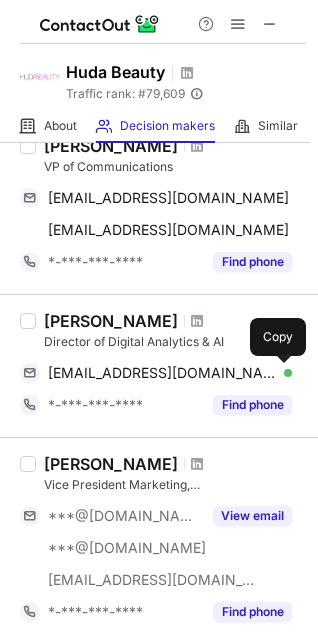 drag, startPoint x: 290, startPoint y: 371, endPoint x: 221, endPoint y: 353, distance: 71.30919 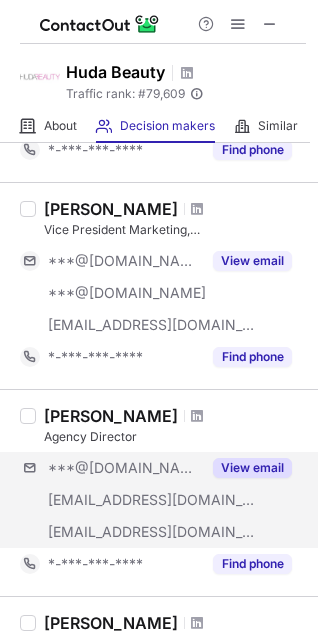 scroll, scrollTop: 1123, scrollLeft: 0, axis: vertical 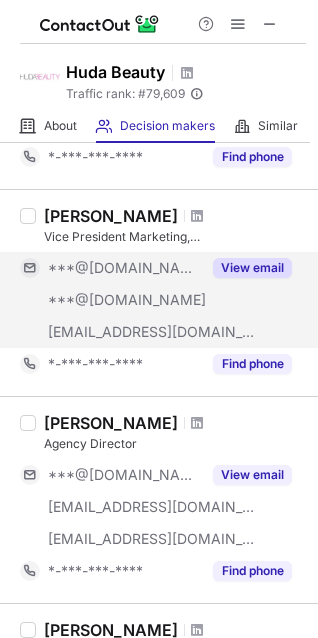 drag, startPoint x: 238, startPoint y: 268, endPoint x: 260, endPoint y: 268, distance: 22 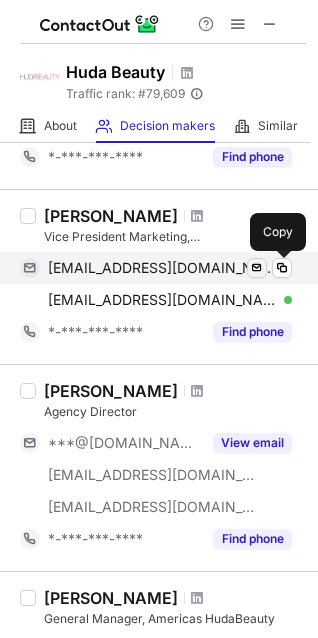 drag, startPoint x: 280, startPoint y: 265, endPoint x: 249, endPoint y: 263, distance: 31.06445 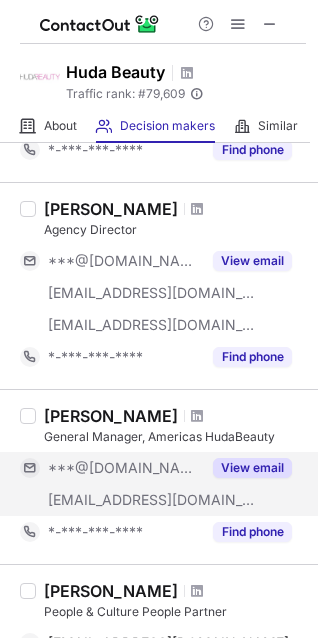 scroll, scrollTop: 1304, scrollLeft: 0, axis: vertical 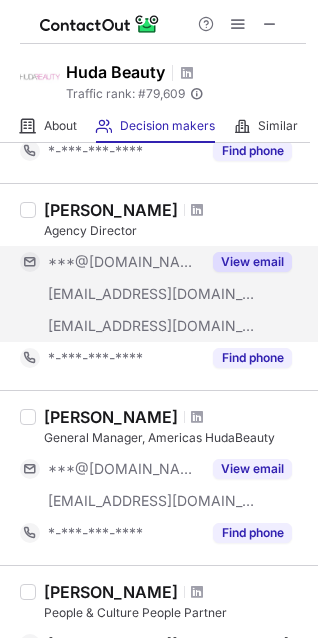 click on "View email" at bounding box center (252, 262) 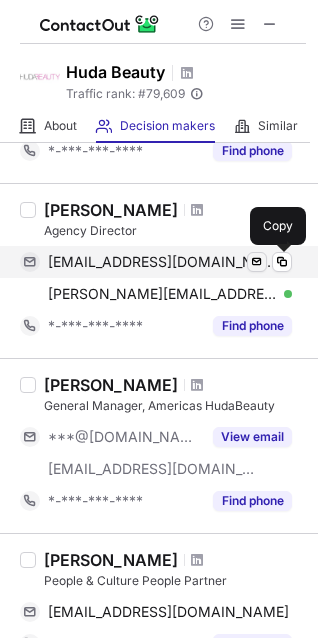 drag, startPoint x: 284, startPoint y: 262, endPoint x: 263, endPoint y: 258, distance: 21.377558 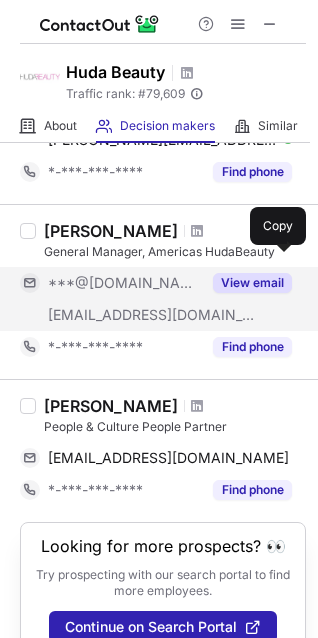 scroll, scrollTop: 1459, scrollLeft: 0, axis: vertical 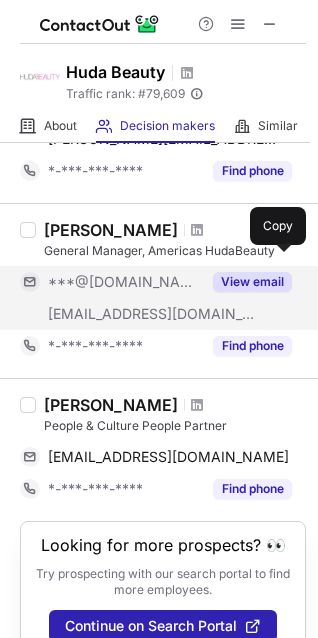 click on "View email" at bounding box center [252, 282] 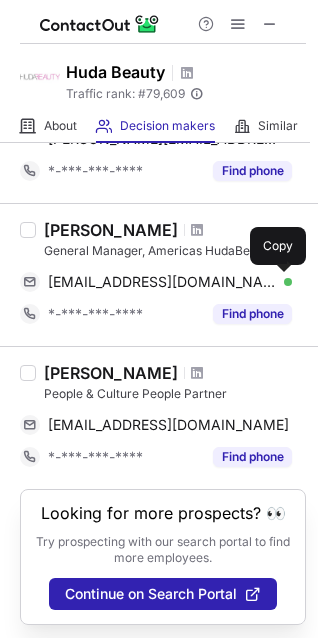 drag, startPoint x: 288, startPoint y: 284, endPoint x: 213, endPoint y: 264, distance: 77.62087 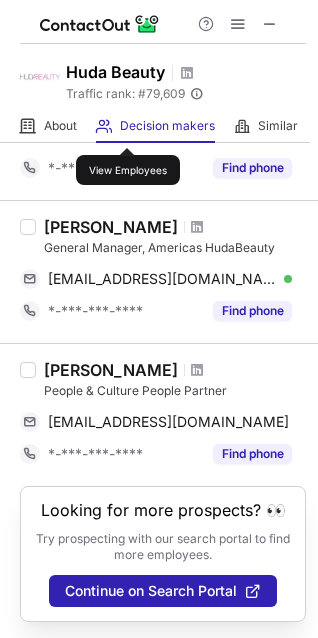 click on "Decision makers" at bounding box center [167, 126] 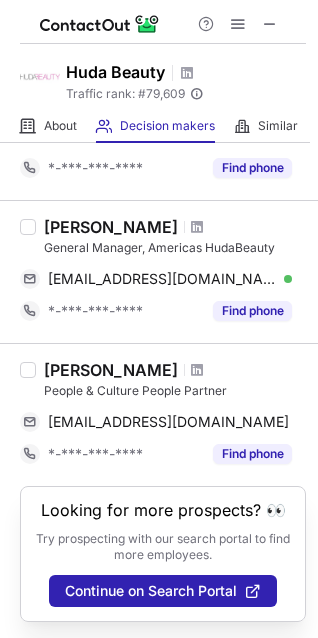 scroll, scrollTop: 0, scrollLeft: 0, axis: both 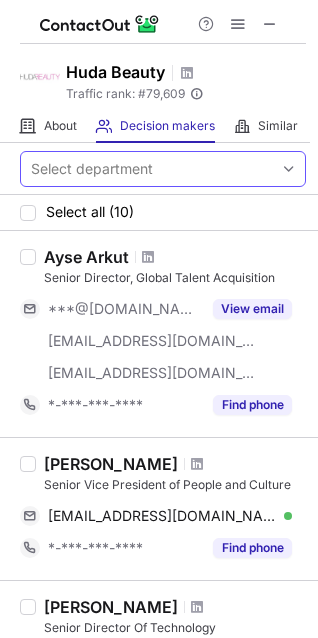 drag, startPoint x: 198, startPoint y: 173, endPoint x: 196, endPoint y: 185, distance: 12.165525 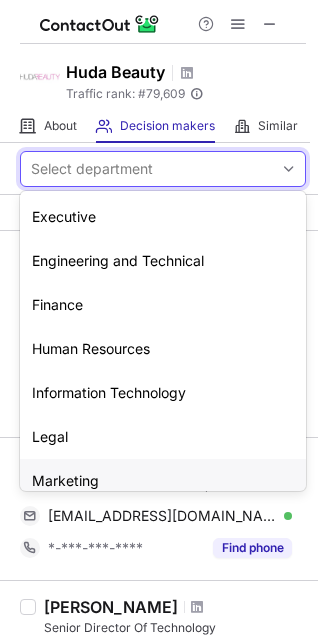 scroll, scrollTop: 148, scrollLeft: 0, axis: vertical 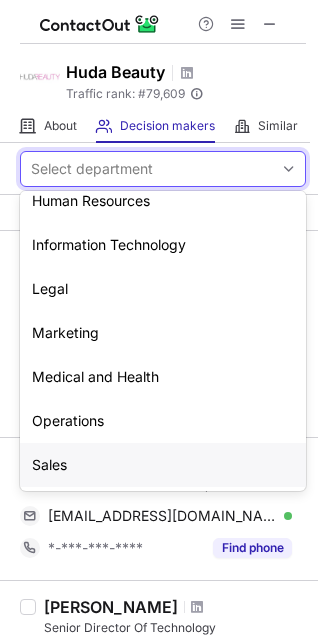 click on "Sales" at bounding box center (163, 465) 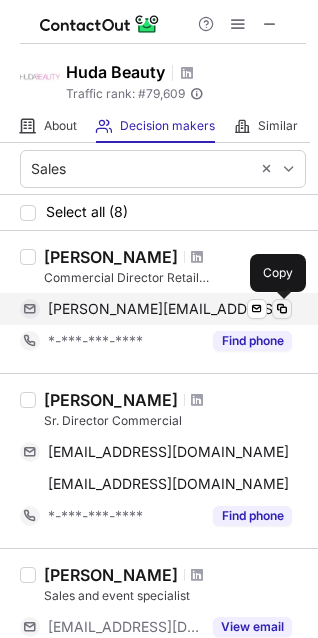 drag, startPoint x: 282, startPoint y: 311, endPoint x: 51, endPoint y: 259, distance: 236.78049 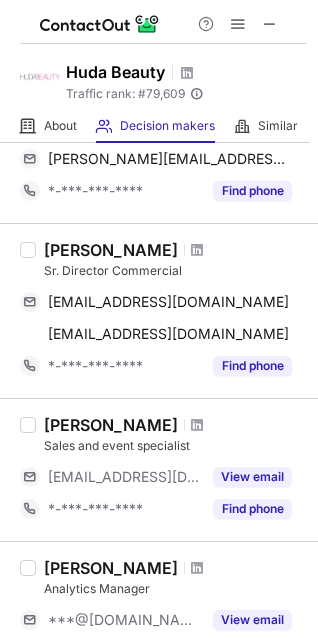 scroll, scrollTop: 151, scrollLeft: 0, axis: vertical 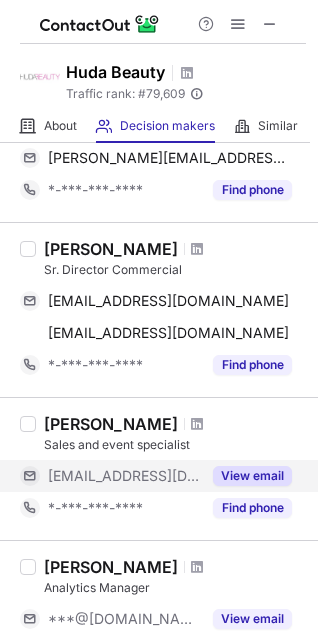 click on "View email" at bounding box center [252, 476] 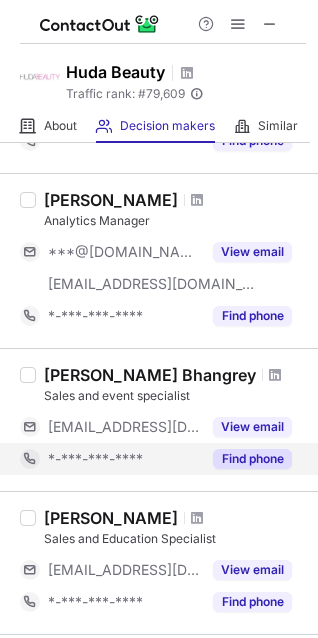 scroll, scrollTop: 541, scrollLeft: 0, axis: vertical 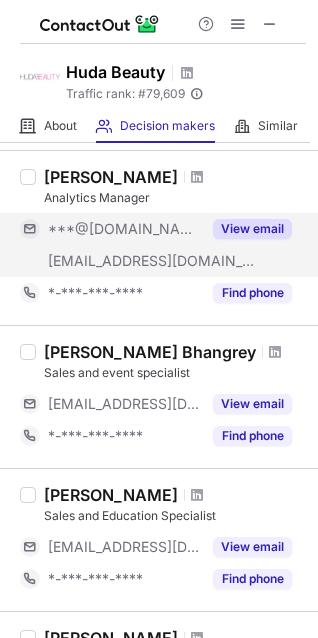 click on "View email" at bounding box center [252, 229] 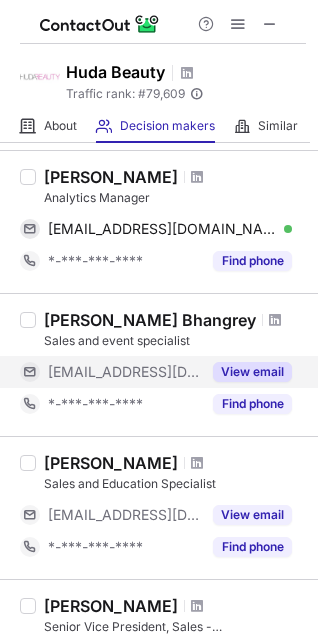 click on "View email" at bounding box center [252, 372] 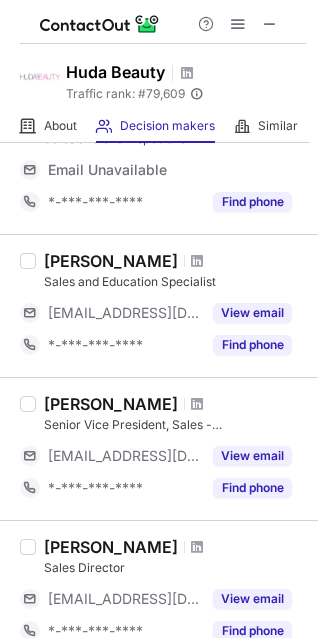scroll, scrollTop: 679, scrollLeft: 0, axis: vertical 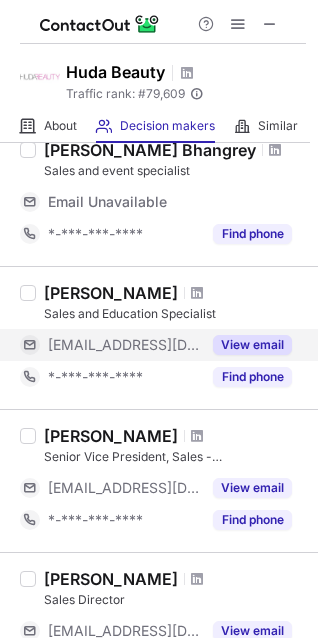 click on "View email" at bounding box center (252, 345) 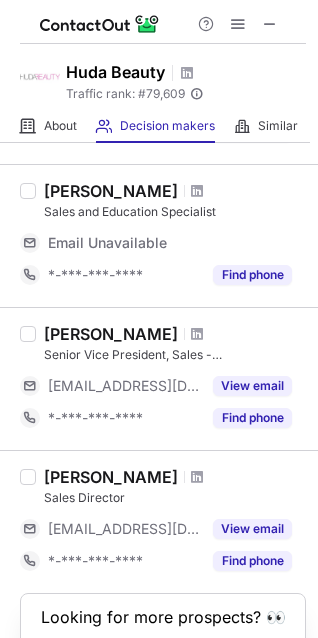 scroll, scrollTop: 784, scrollLeft: 0, axis: vertical 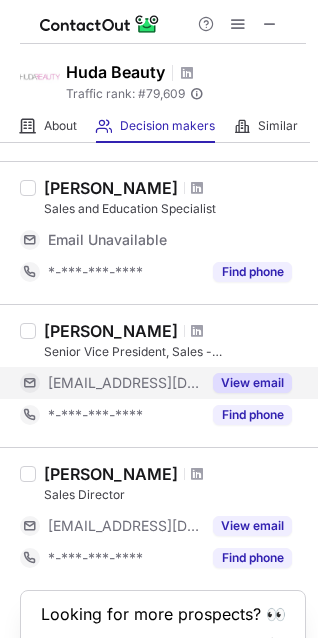 click on "View email" at bounding box center (252, 383) 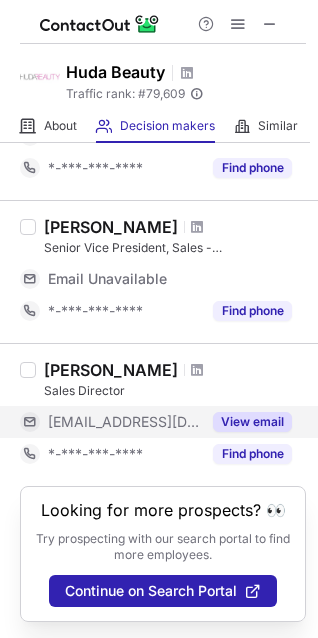 scroll, scrollTop: 856, scrollLeft: 0, axis: vertical 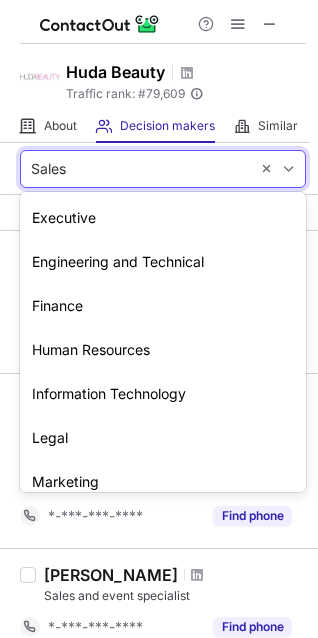 drag, startPoint x: 198, startPoint y: 154, endPoint x: 211, endPoint y: 227, distance: 74.1485 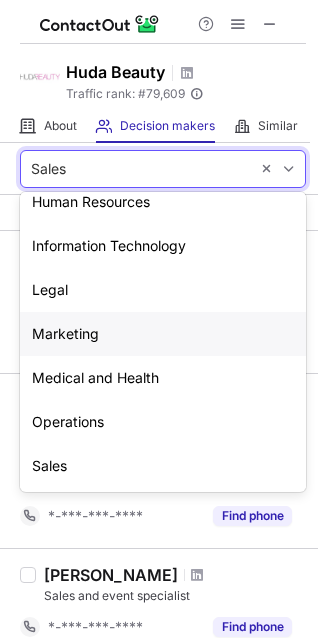 click on "Marketing" at bounding box center (163, 334) 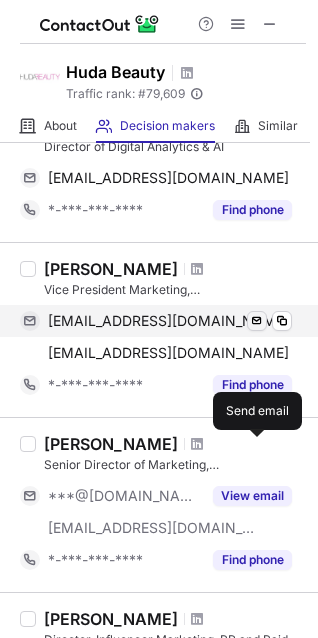scroll, scrollTop: 155, scrollLeft: 0, axis: vertical 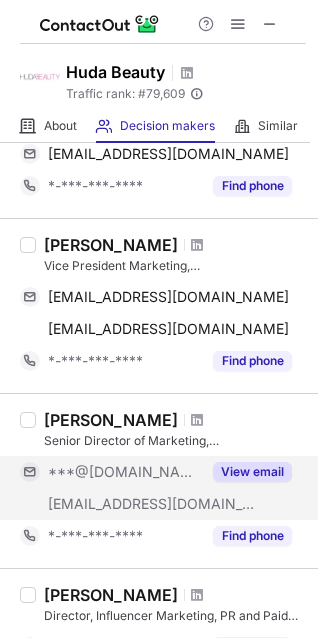 click on "View email" at bounding box center [252, 472] 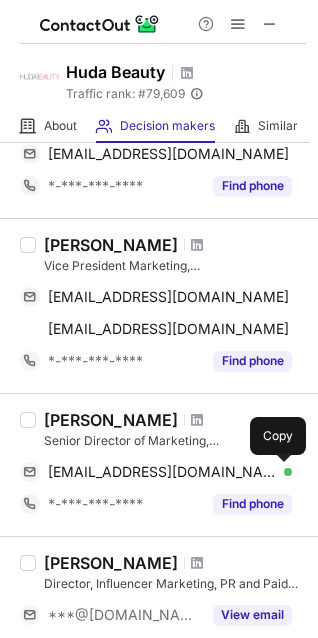 drag, startPoint x: 287, startPoint y: 472, endPoint x: 9, endPoint y: 336, distance: 309.48343 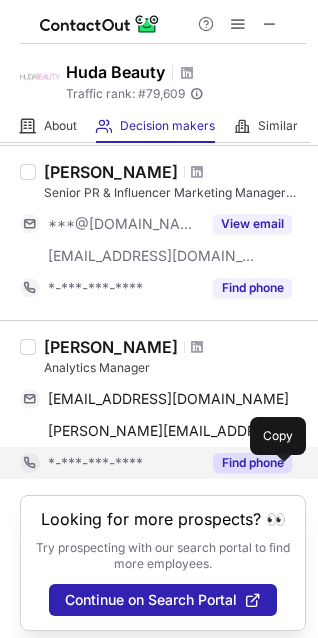 scroll, scrollTop: 762, scrollLeft: 0, axis: vertical 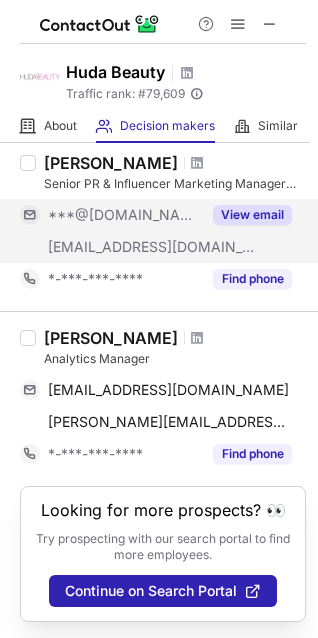 click on "View email" at bounding box center (252, 215) 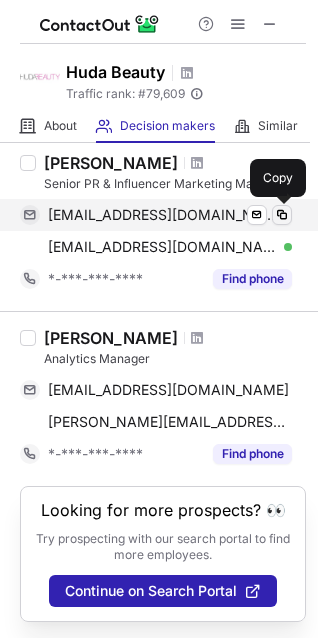 drag, startPoint x: 277, startPoint y: 214, endPoint x: 89, endPoint y: 171, distance: 192.85487 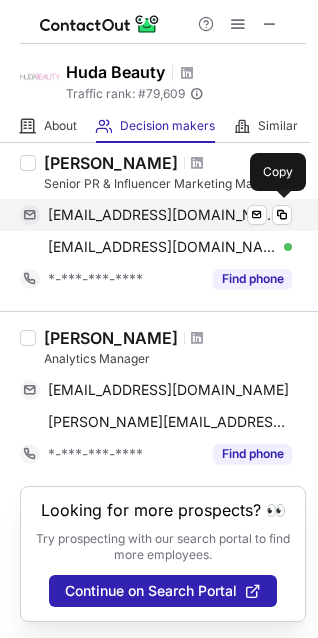 scroll, scrollTop: 0, scrollLeft: 0, axis: both 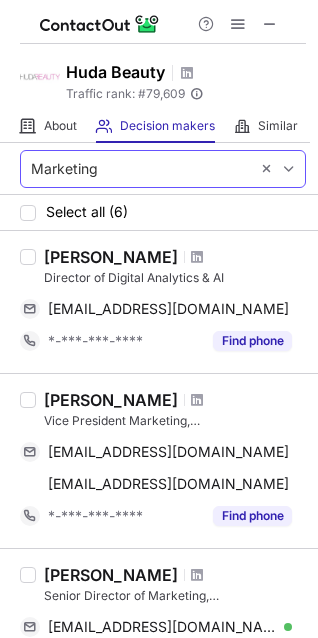 drag, startPoint x: 127, startPoint y: 168, endPoint x: 135, endPoint y: 189, distance: 22.472204 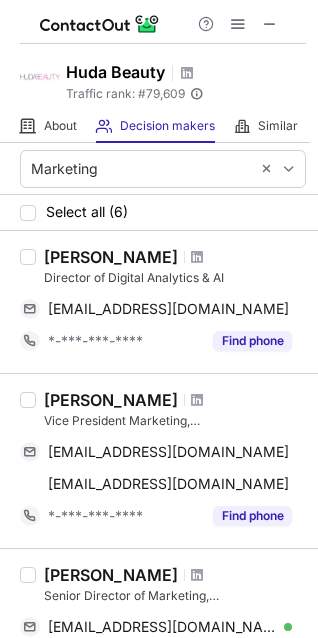 click on "Marketing" at bounding box center (135, 169) 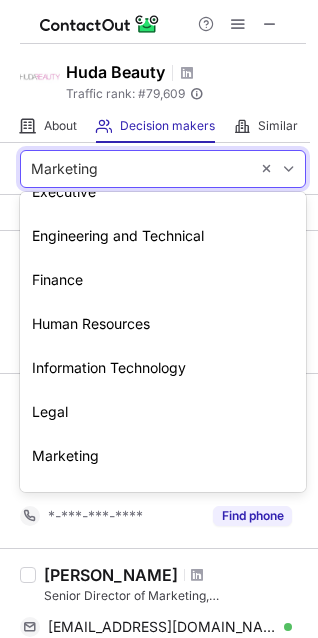 scroll, scrollTop: 148, scrollLeft: 0, axis: vertical 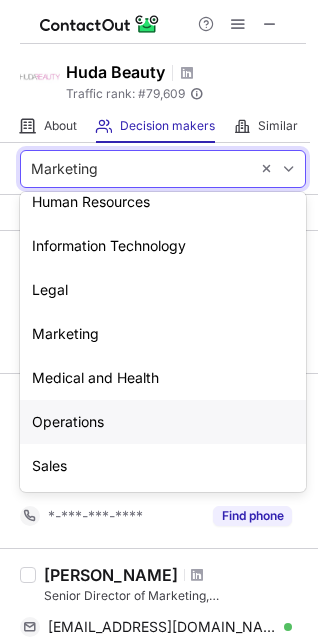 click on "Operations" at bounding box center [163, 422] 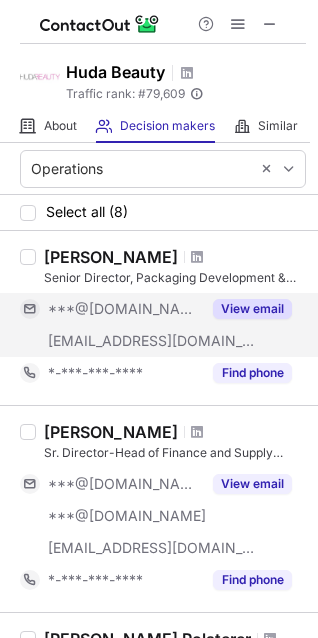 click on "View email" at bounding box center [252, 309] 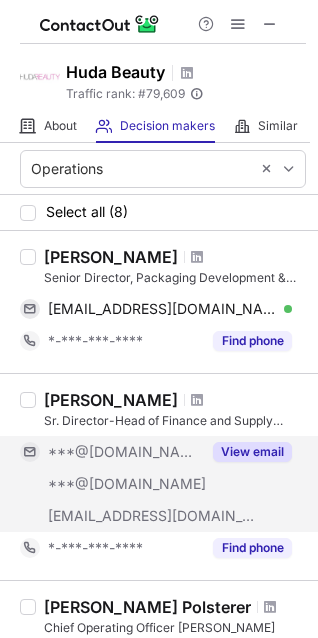 drag, startPoint x: 239, startPoint y: 448, endPoint x: 249, endPoint y: 451, distance: 10.440307 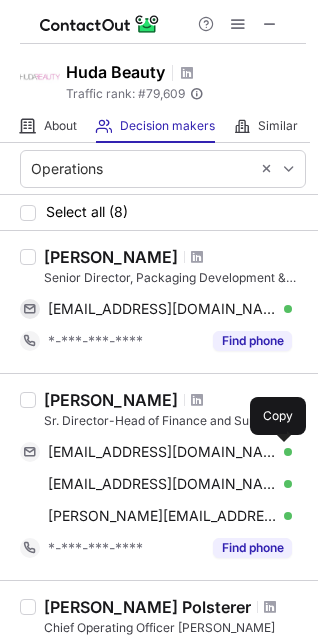 drag, startPoint x: 278, startPoint y: 453, endPoint x: 213, endPoint y: 423, distance: 71.5891 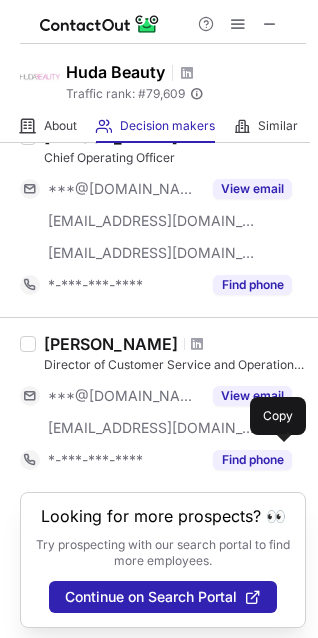 scroll, scrollTop: 1272, scrollLeft: 0, axis: vertical 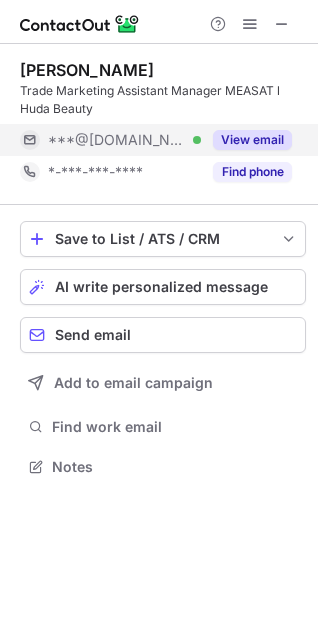 click on "View email" at bounding box center (252, 140) 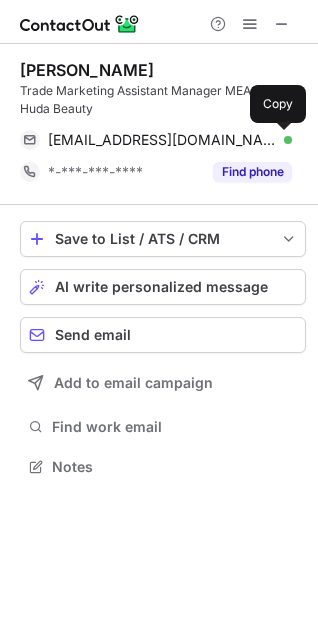 drag, startPoint x: 282, startPoint y: 143, endPoint x: 25, endPoint y: 96, distance: 261.26233 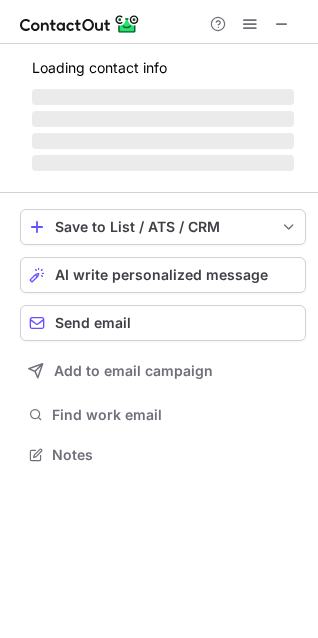 scroll, scrollTop: 10, scrollLeft: 10, axis: both 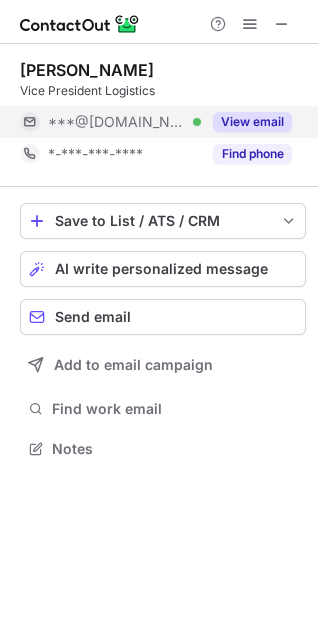 click on "View email" at bounding box center (252, 122) 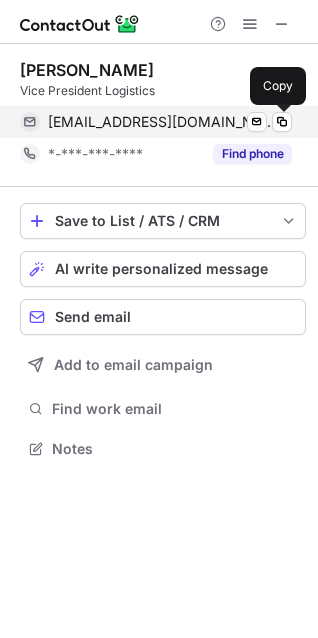 drag, startPoint x: 281, startPoint y: 119, endPoint x: 231, endPoint y: 113, distance: 50.358715 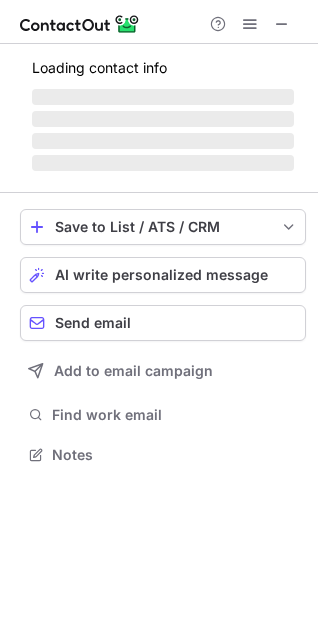 scroll, scrollTop: 10, scrollLeft: 10, axis: both 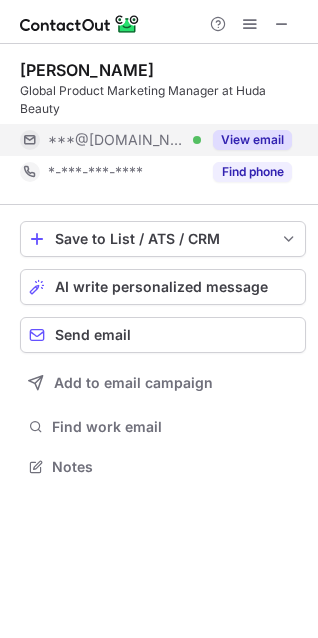 click on "View email" at bounding box center (252, 140) 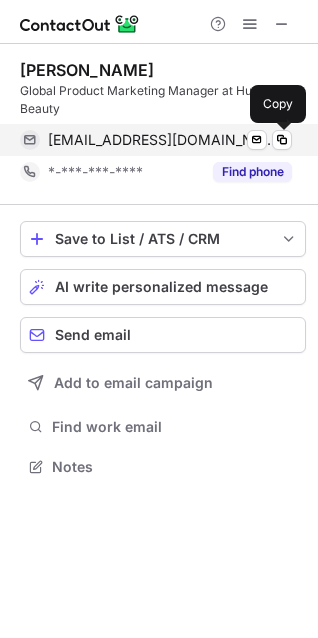 drag, startPoint x: 289, startPoint y: 141, endPoint x: 269, endPoint y: 137, distance: 20.396078 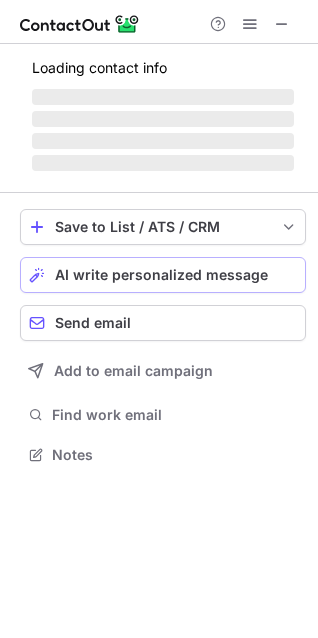 scroll, scrollTop: 10, scrollLeft: 10, axis: both 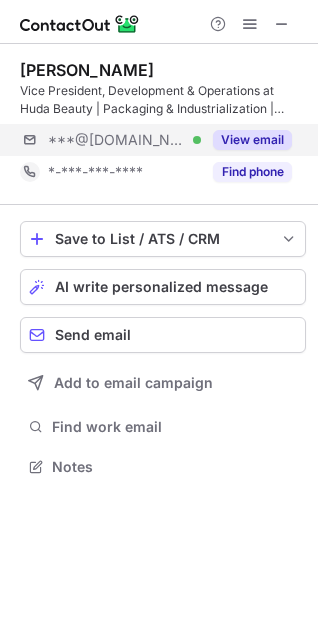 click on "***@[DOMAIN_NAME] Verified View email" at bounding box center (163, 140) 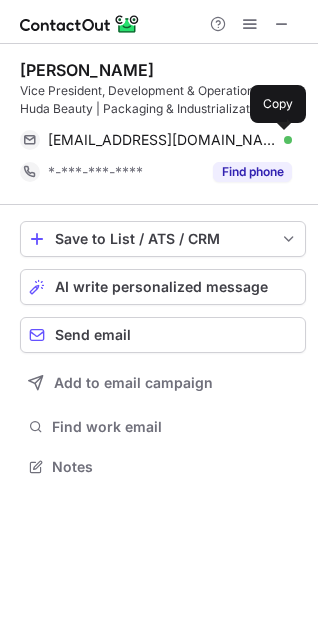 drag, startPoint x: 280, startPoint y: 138, endPoint x: 24, endPoint y: 89, distance: 260.64728 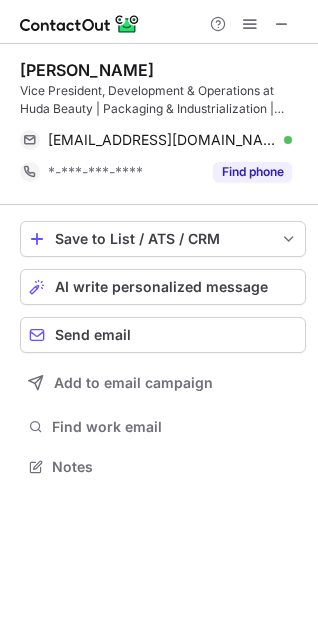 scroll, scrollTop: 441, scrollLeft: 318, axis: both 